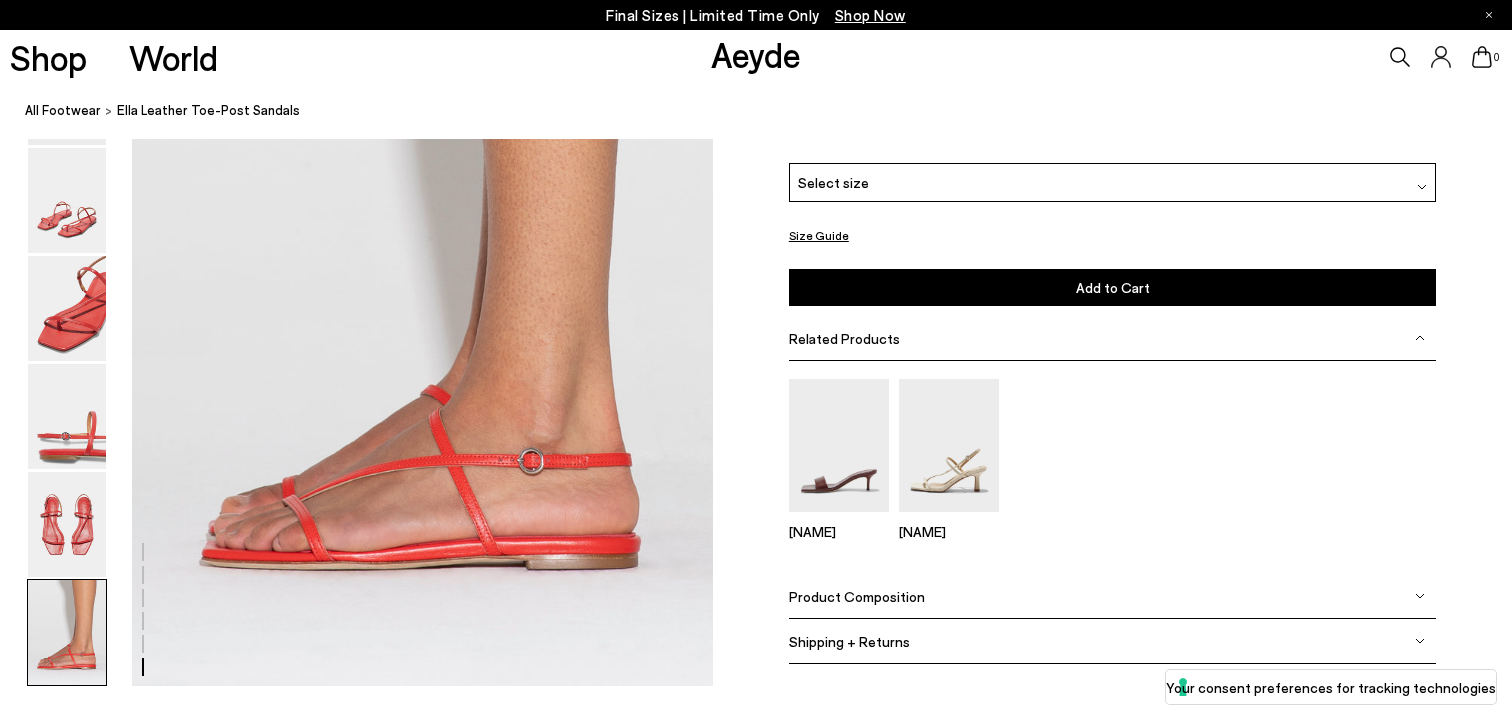 scroll, scrollTop: 4086, scrollLeft: 0, axis: vertical 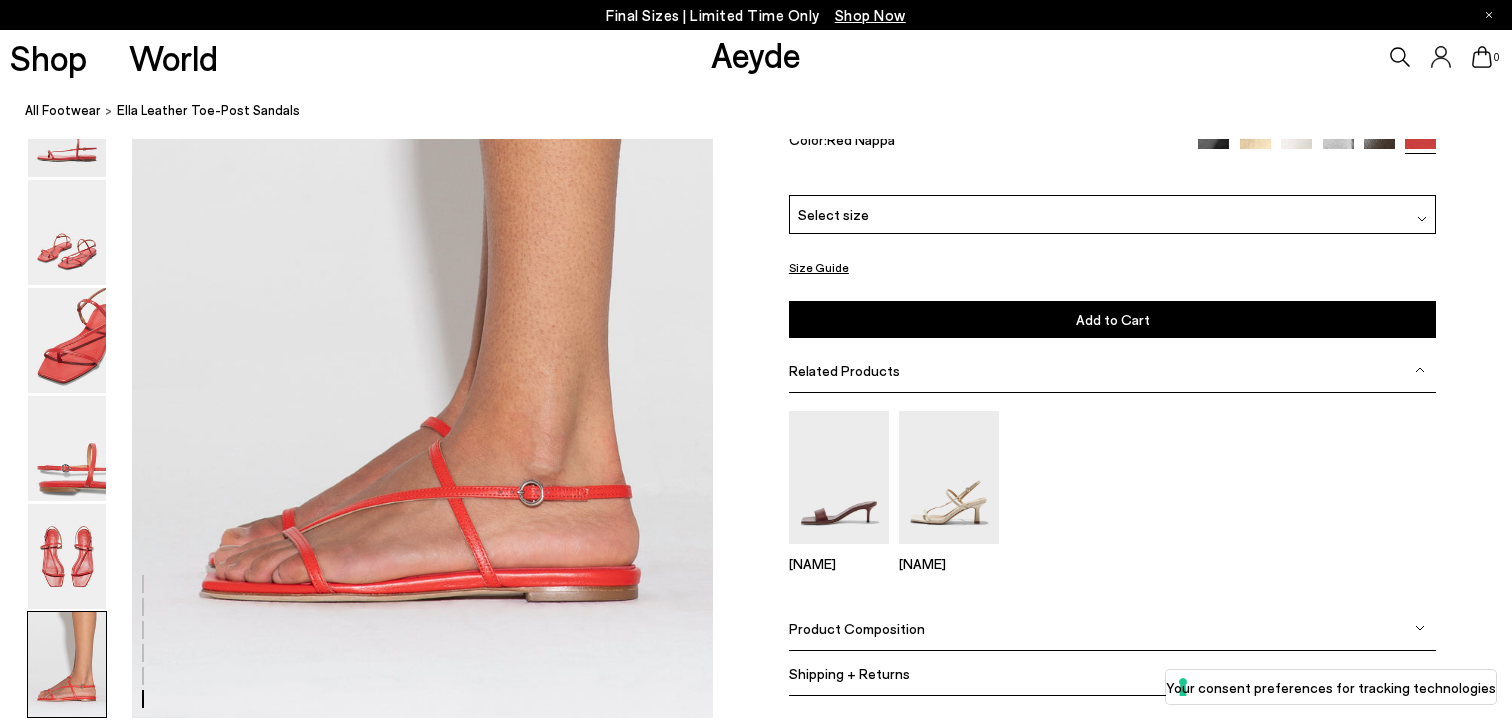click at bounding box center [1213, 145] 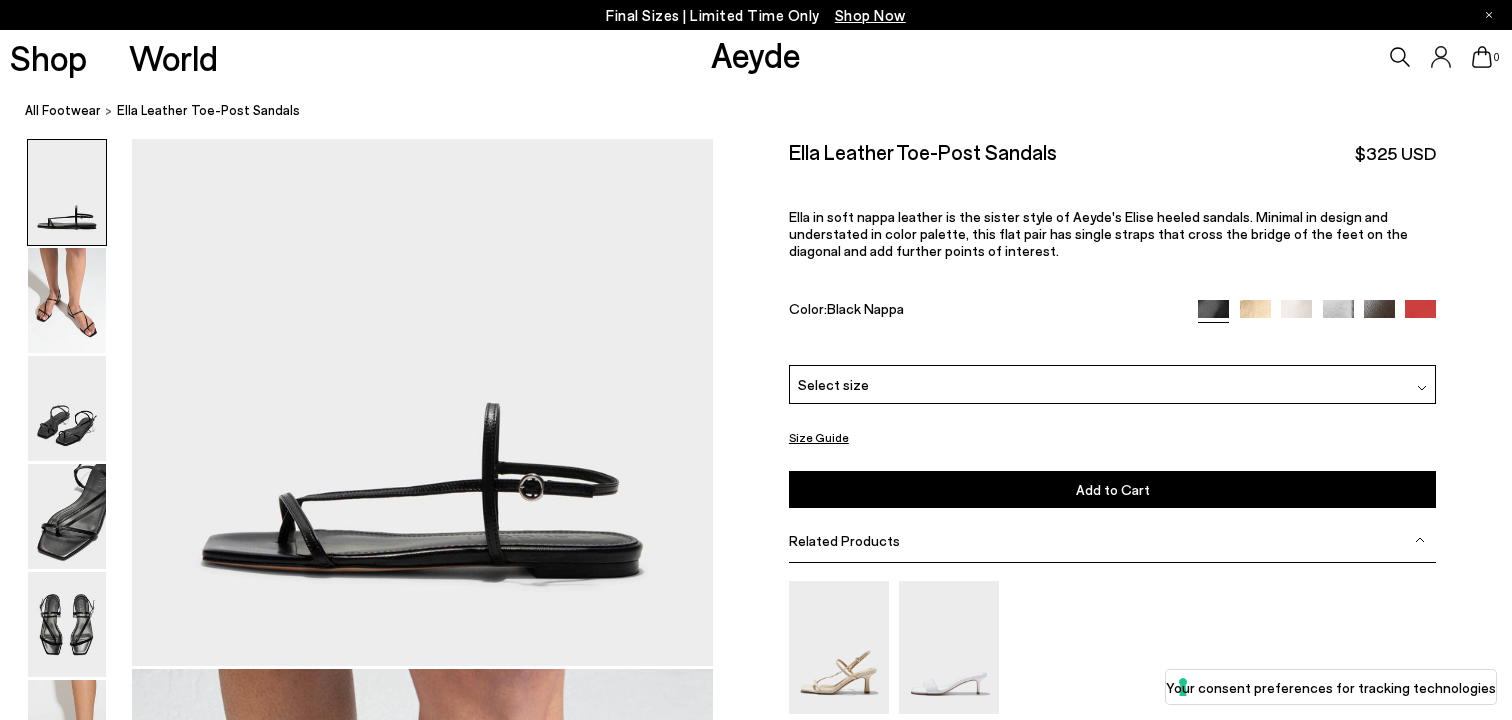 scroll, scrollTop: 0, scrollLeft: 0, axis: both 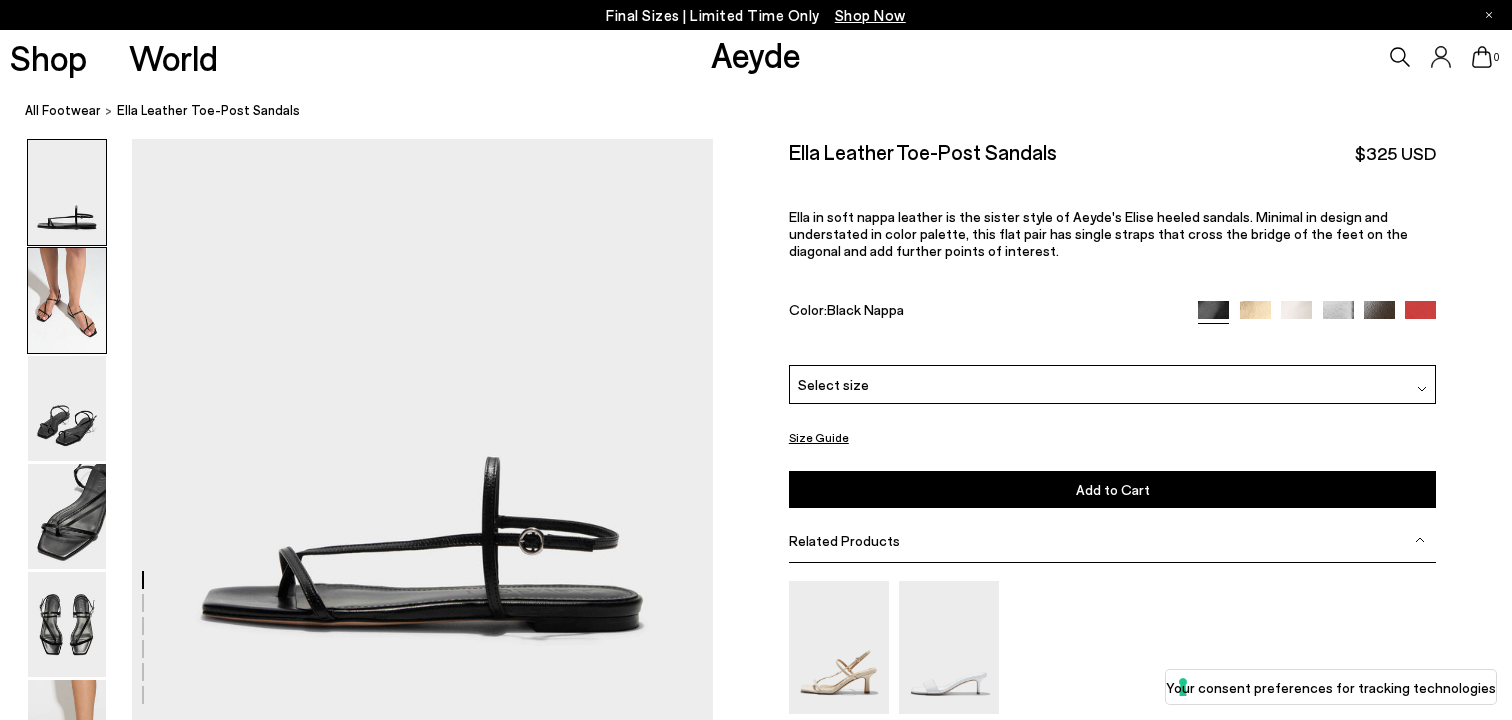 click at bounding box center [67, 300] 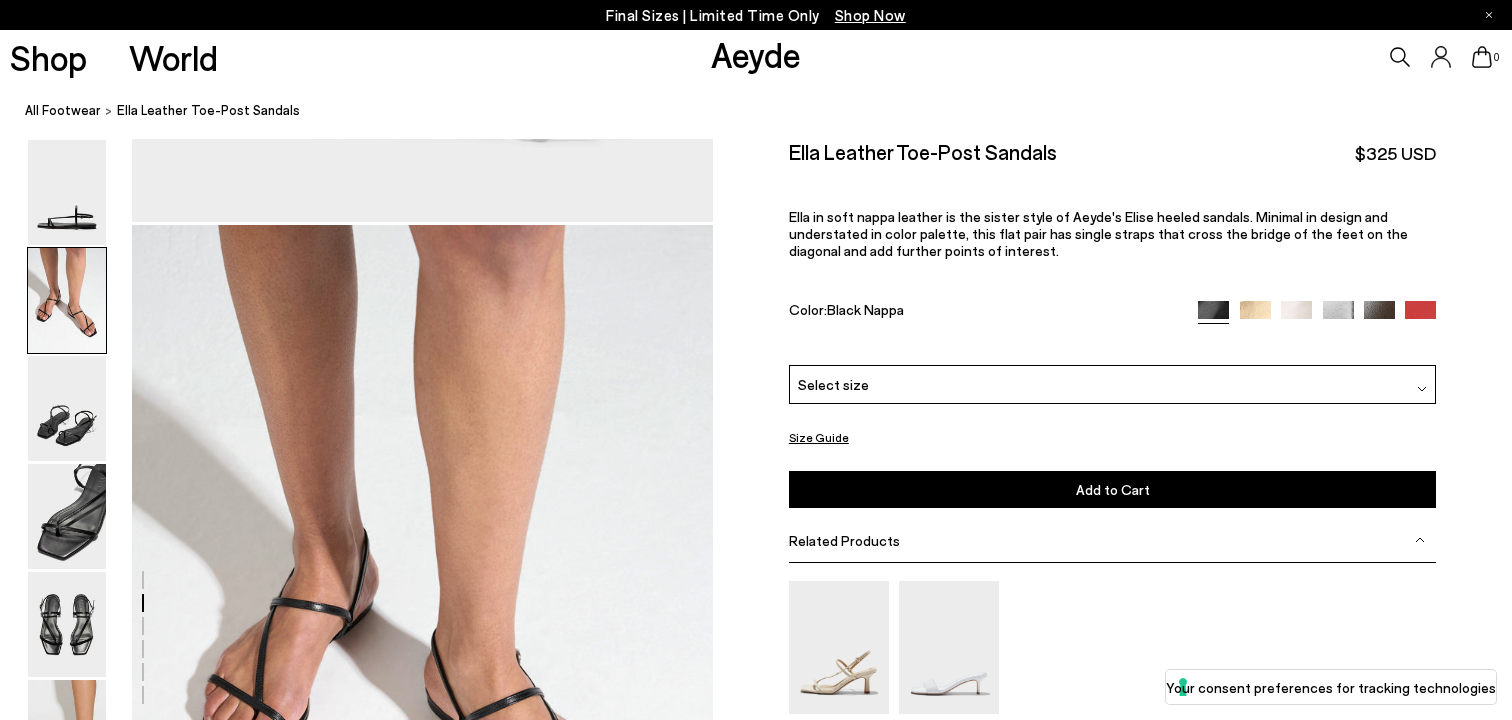 scroll, scrollTop: 586, scrollLeft: 0, axis: vertical 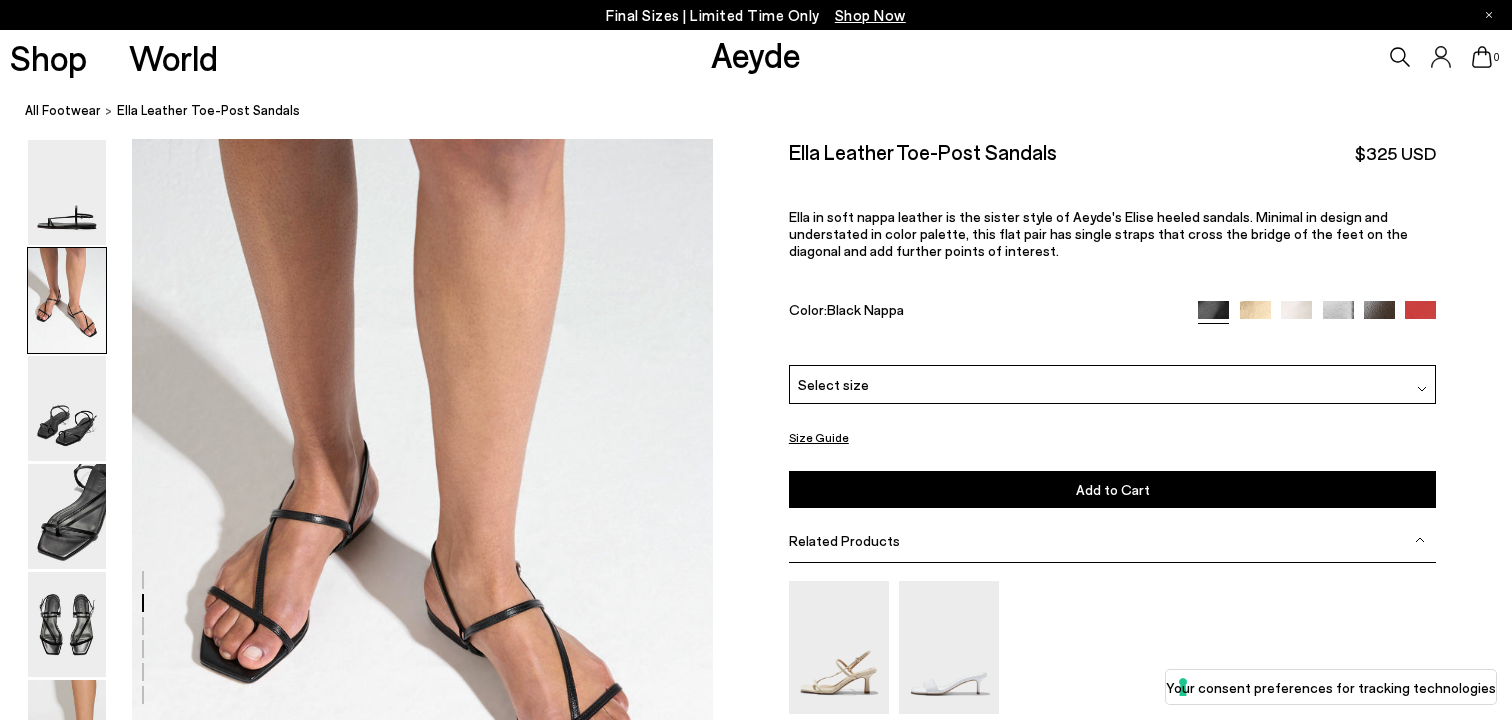 click at bounding box center (1255, 315) 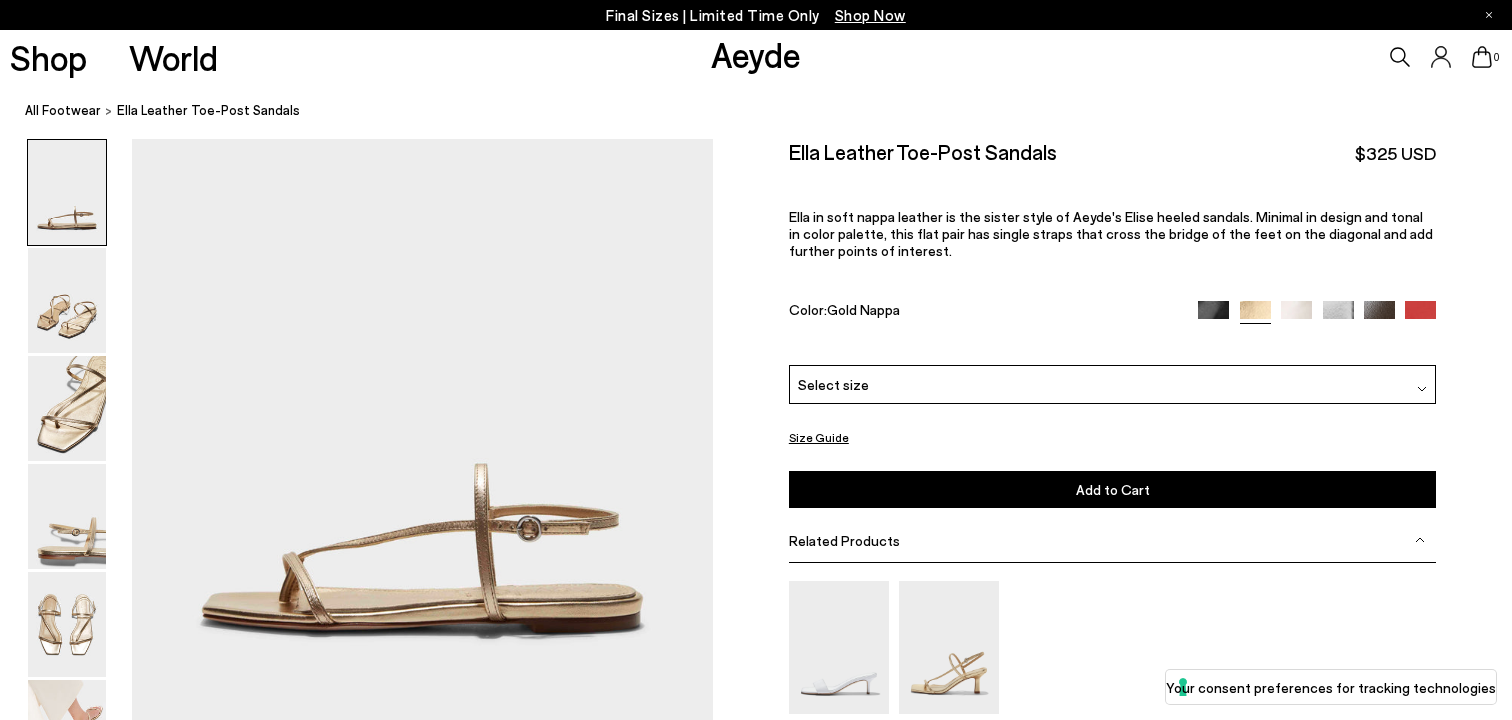scroll, scrollTop: 0, scrollLeft: 0, axis: both 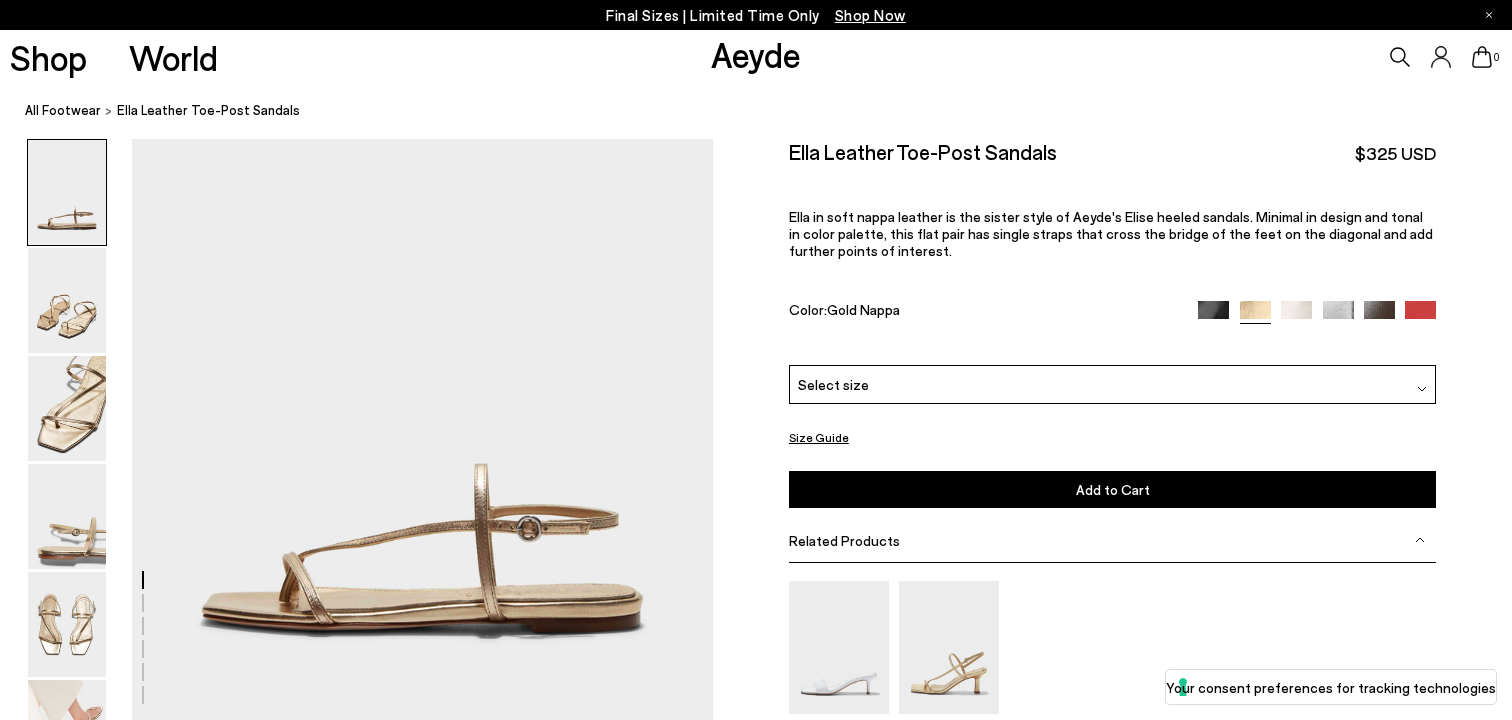 click at bounding box center (1296, 316) 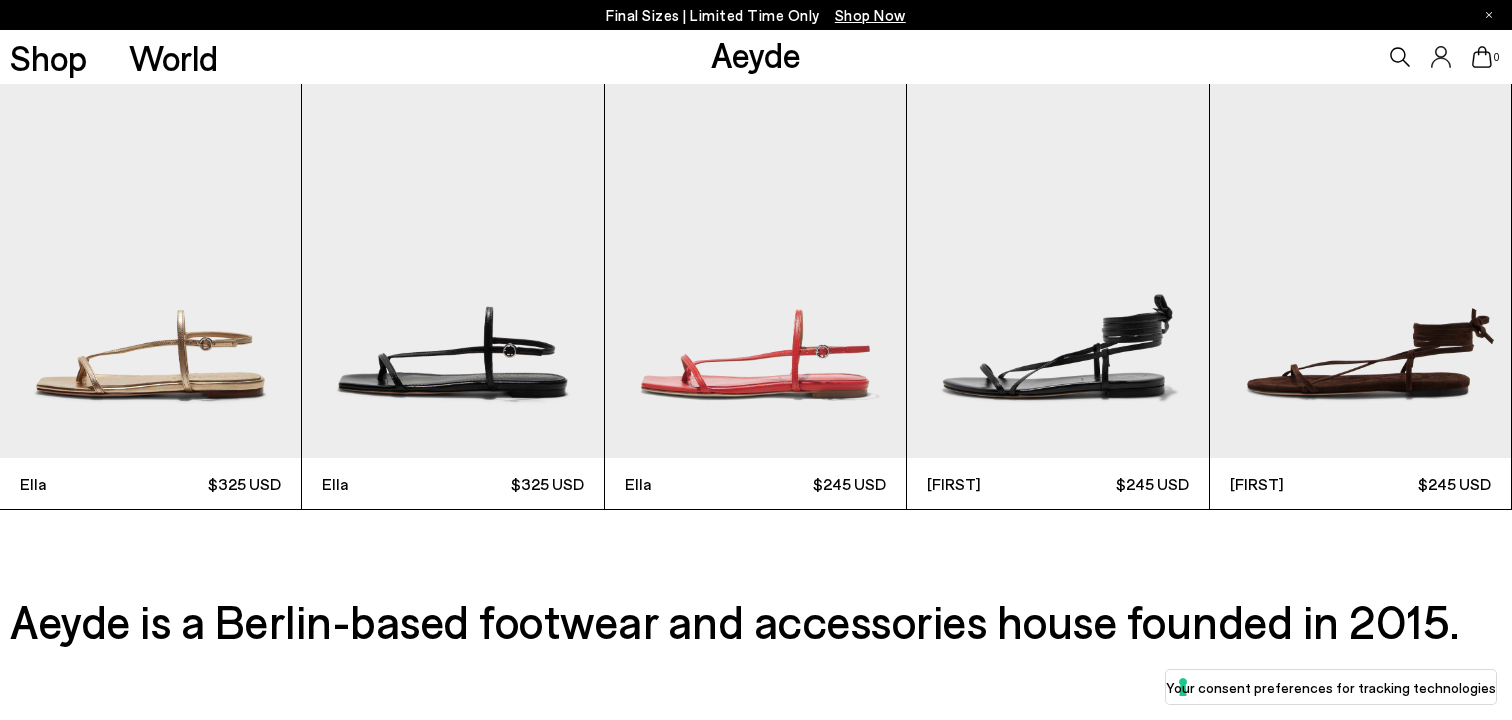scroll, scrollTop: 5454, scrollLeft: 0, axis: vertical 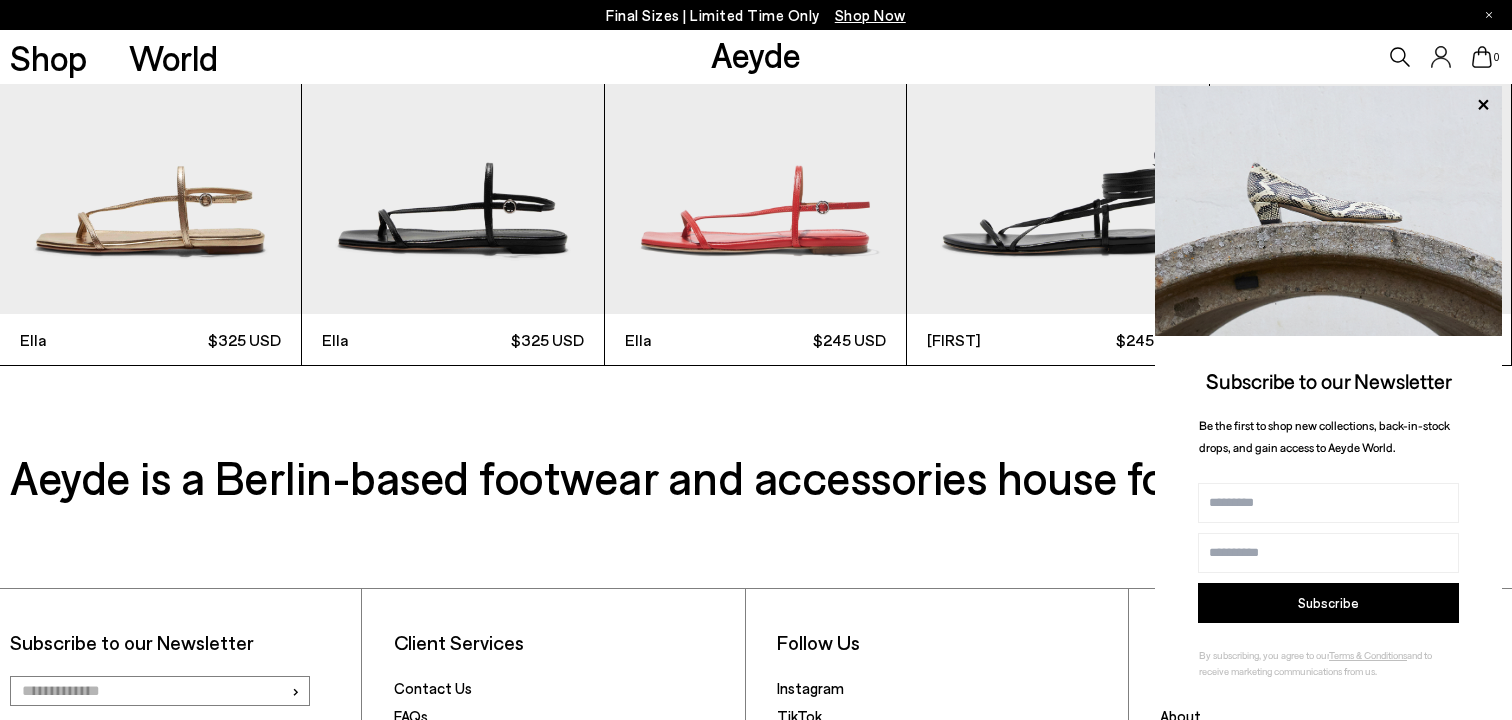 click on "Free shipping to United States on all orders
Your item is added to cart.
View Cart
×
Final Sizes | Limited Time Only
Shop Now
Shop
World
Aeyde" at bounding box center [756, -5094] 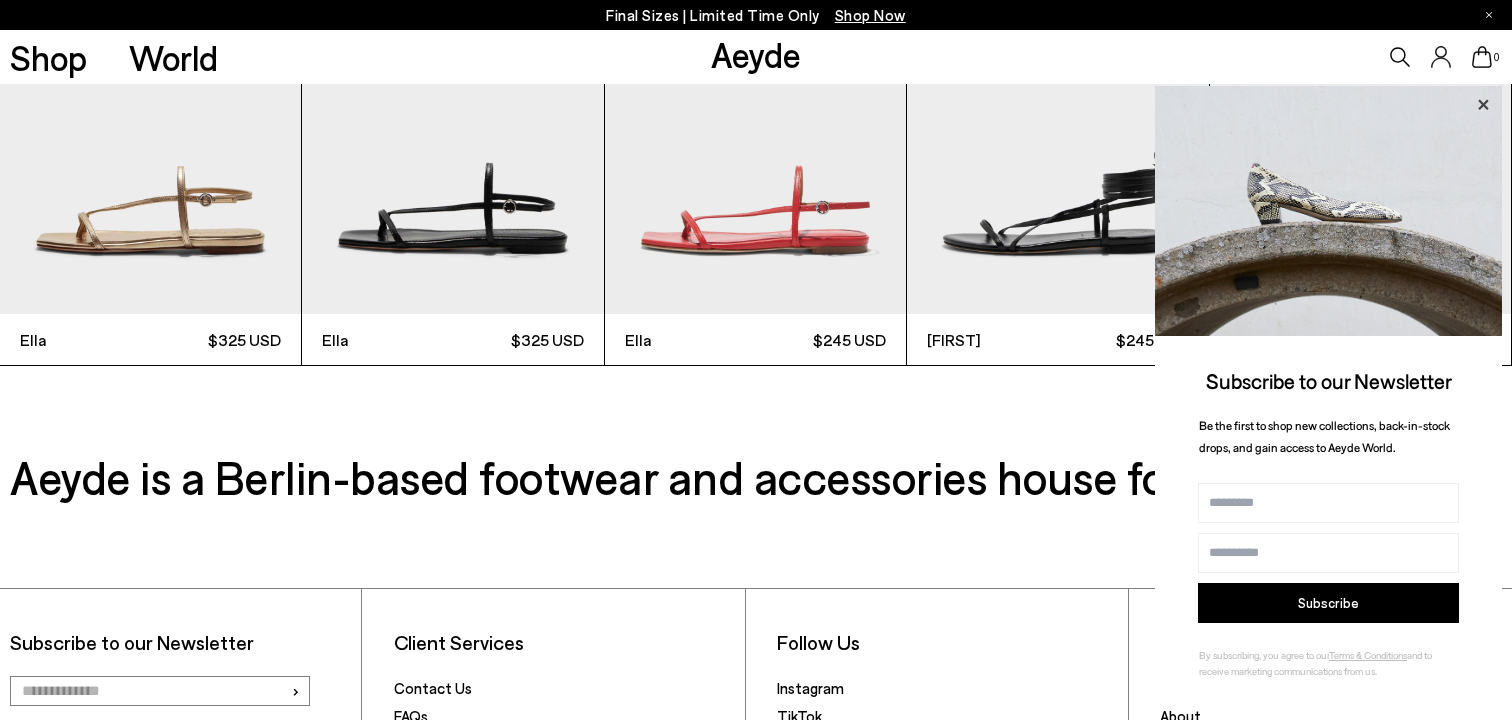 click 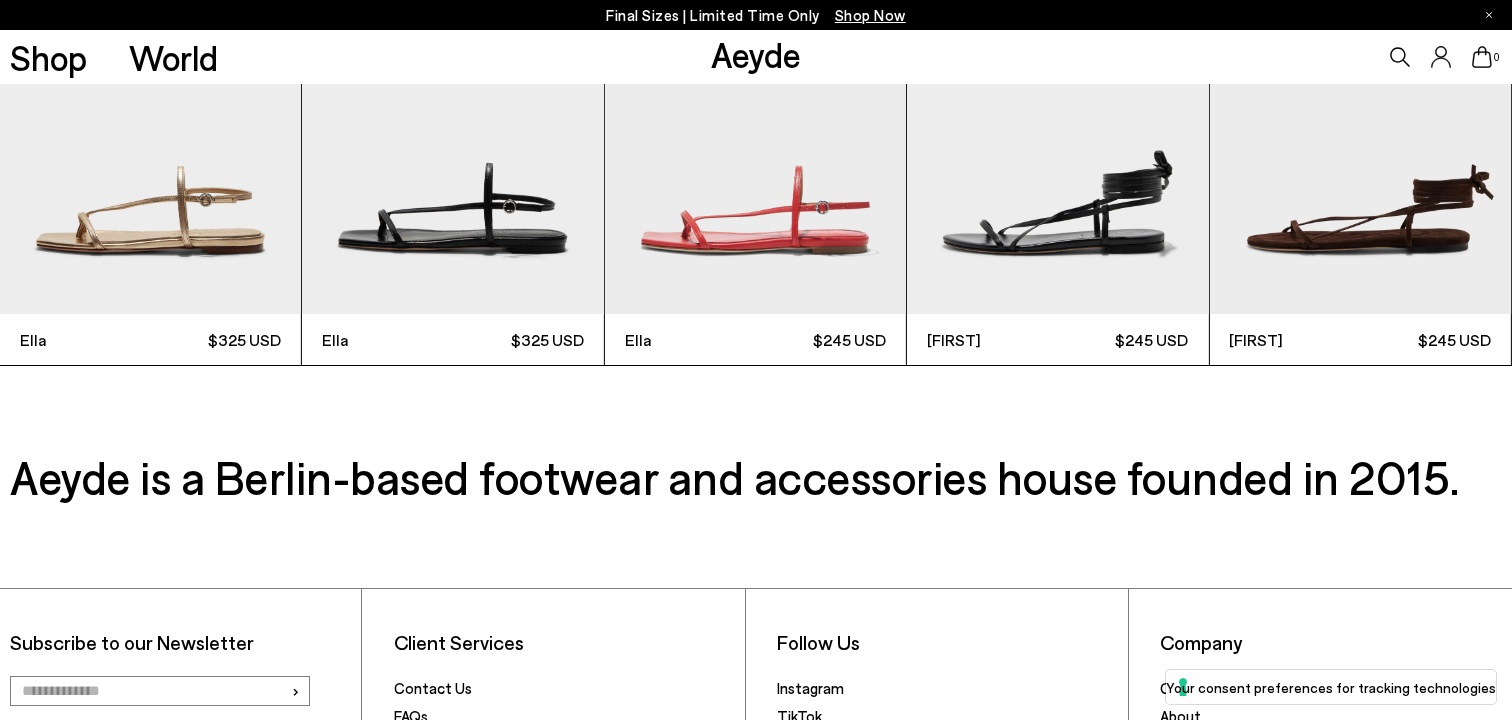 click at bounding box center [1057, 114] 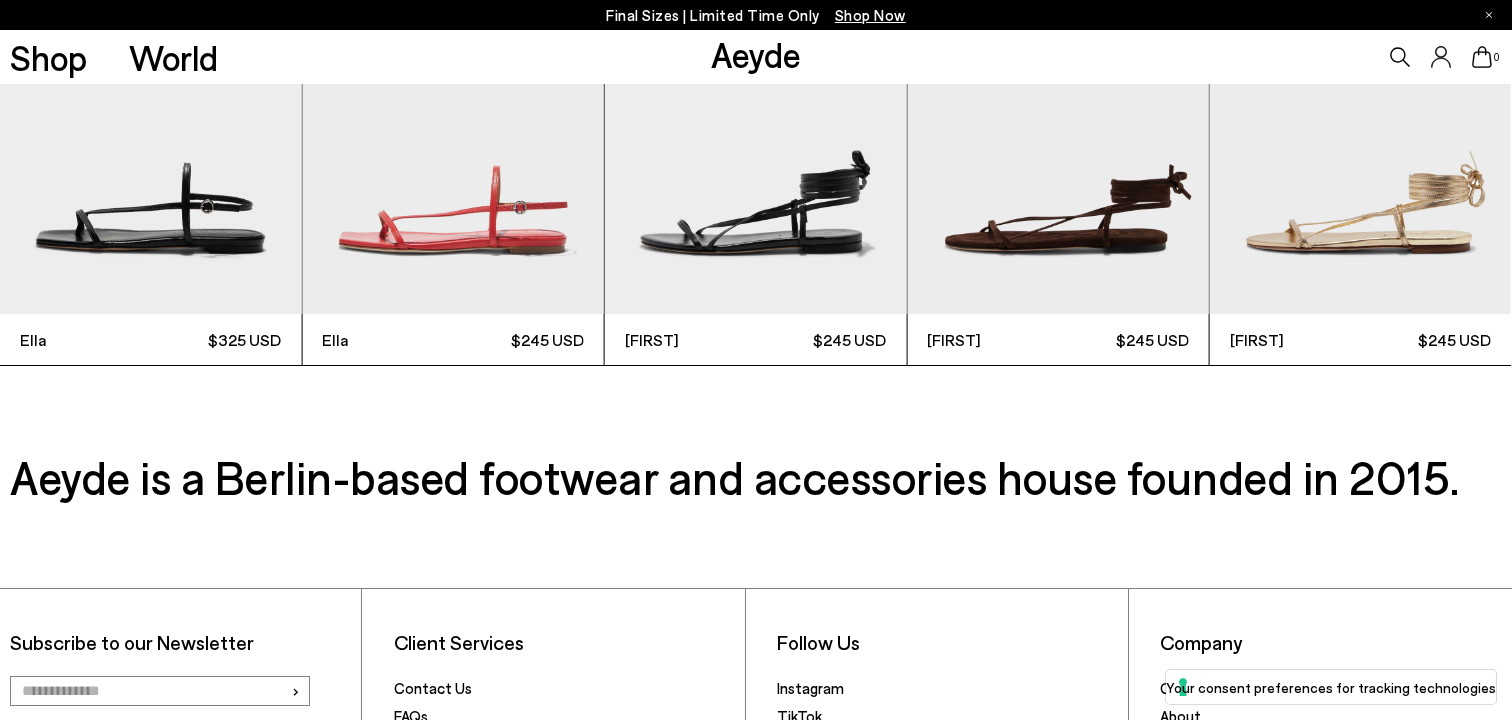 click at bounding box center [755, 114] 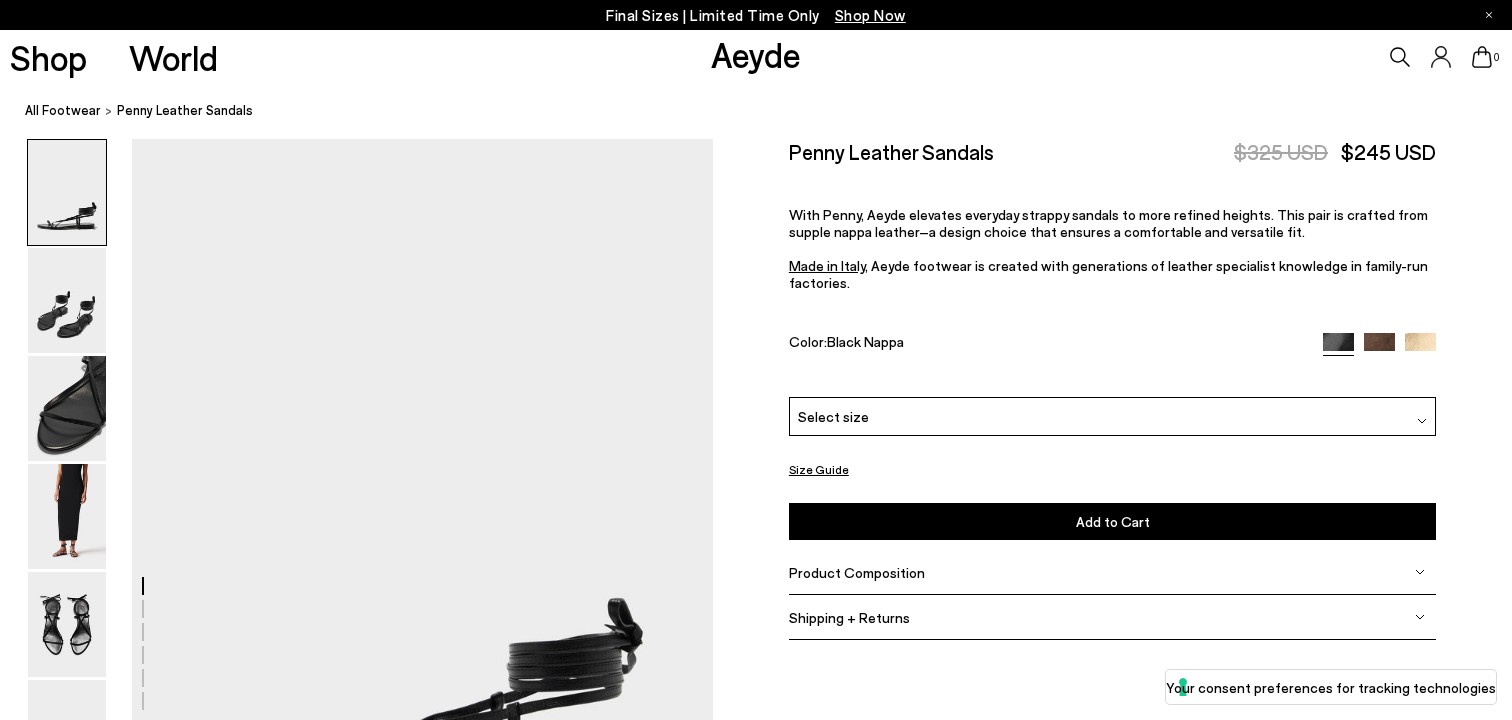scroll, scrollTop: 0, scrollLeft: 0, axis: both 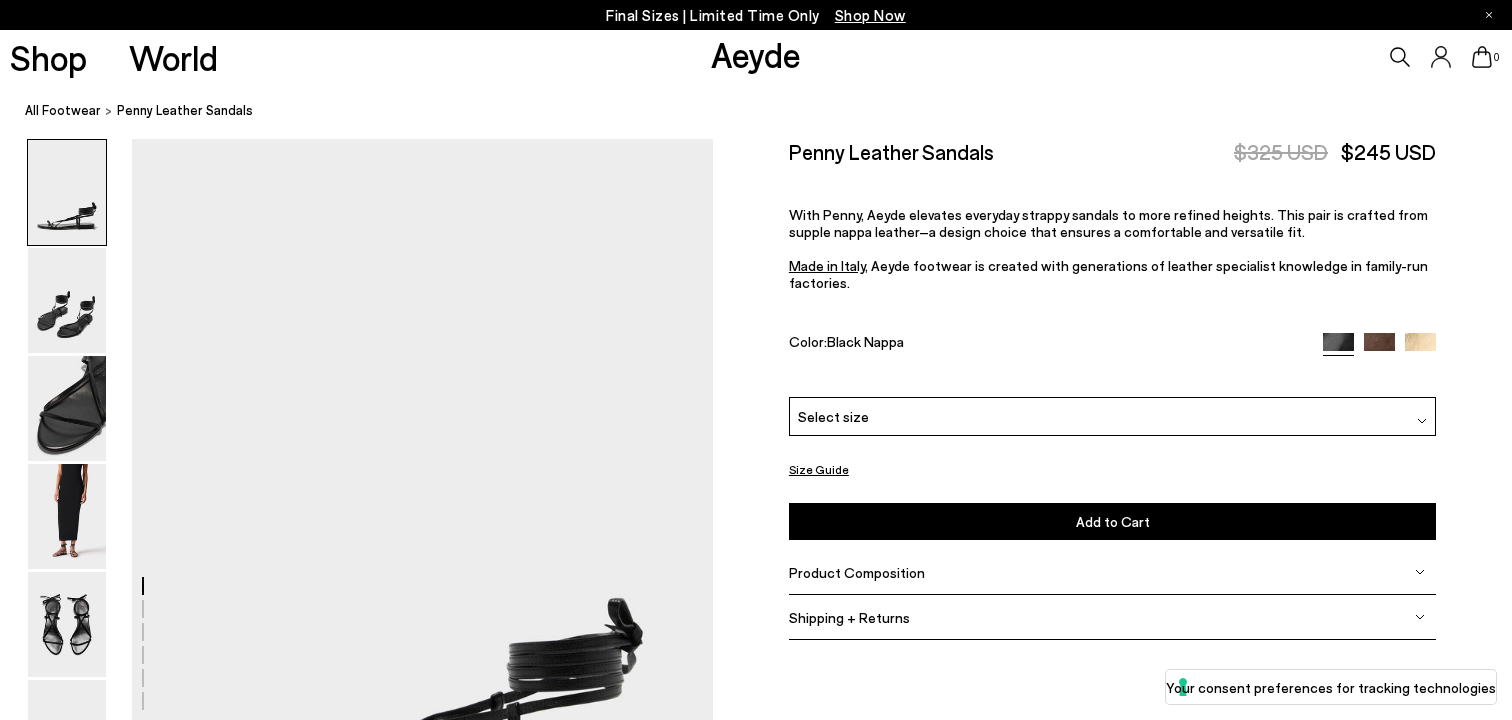 click on "Select size" at bounding box center (1113, 416) 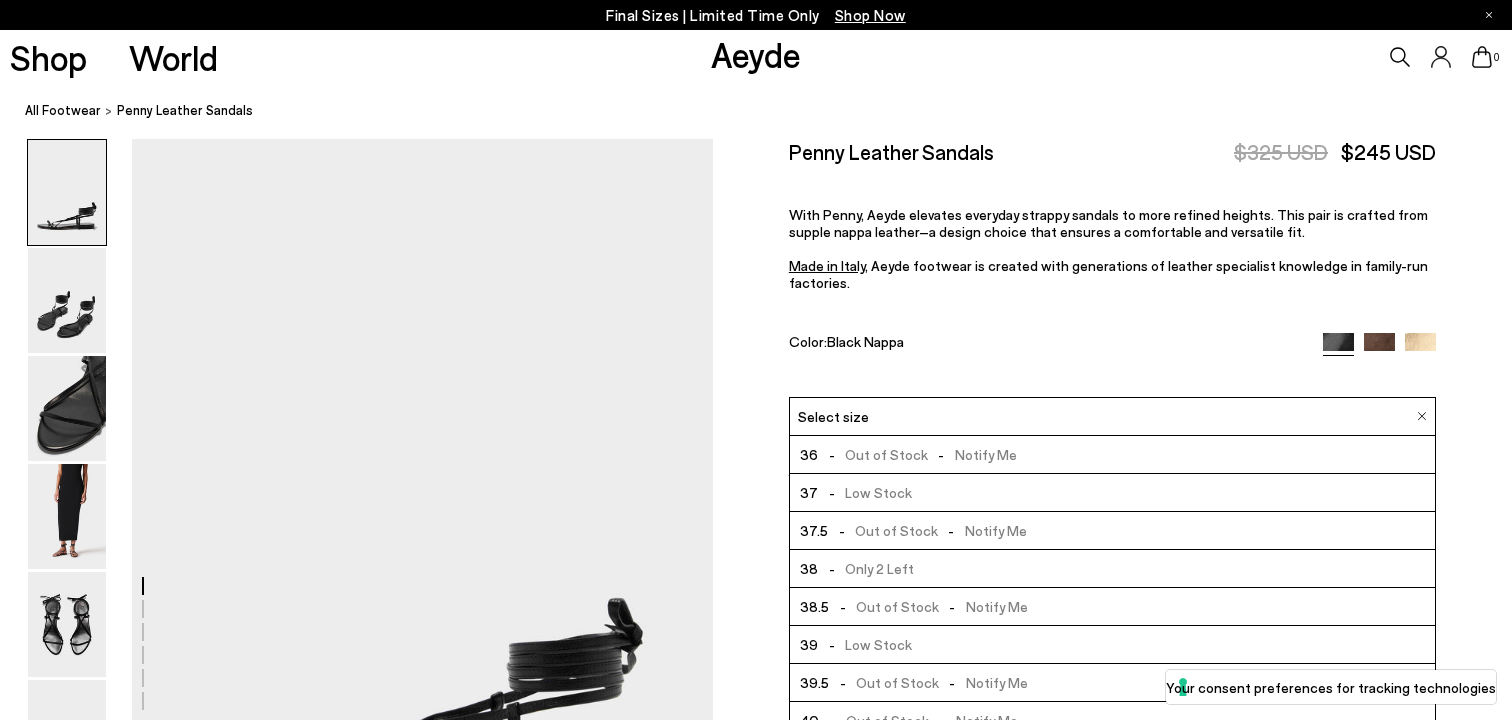 click on "Color:  Black Nappa" at bounding box center [1045, 344] 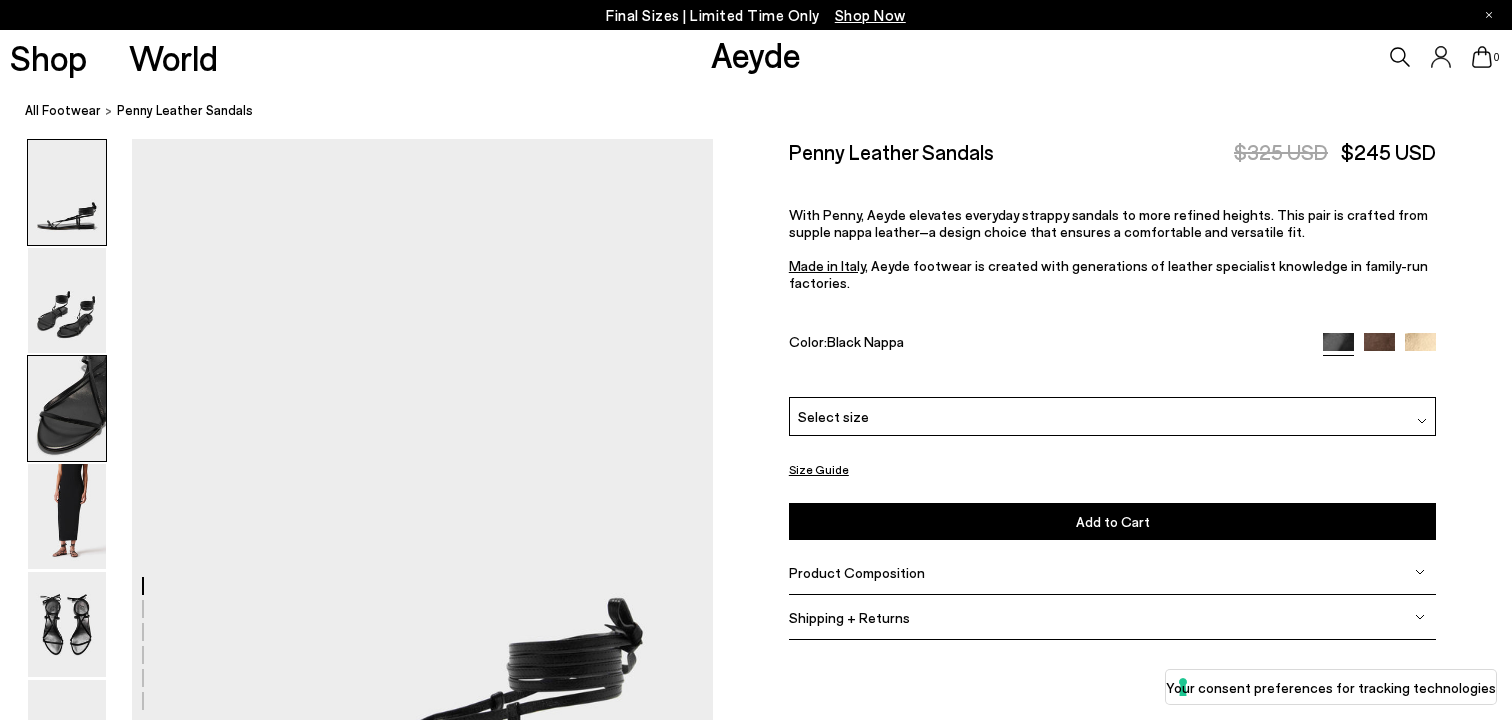 click at bounding box center [67, 408] 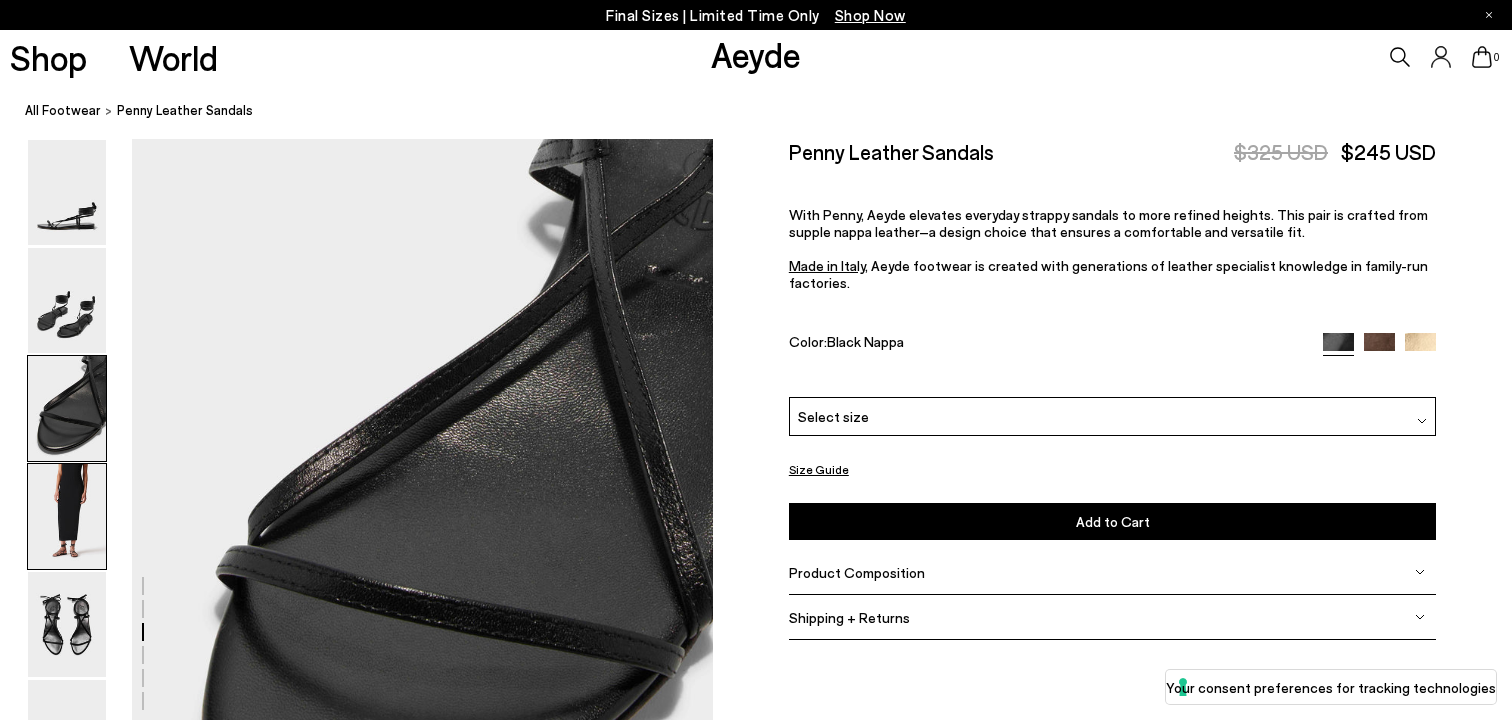 click at bounding box center (67, 516) 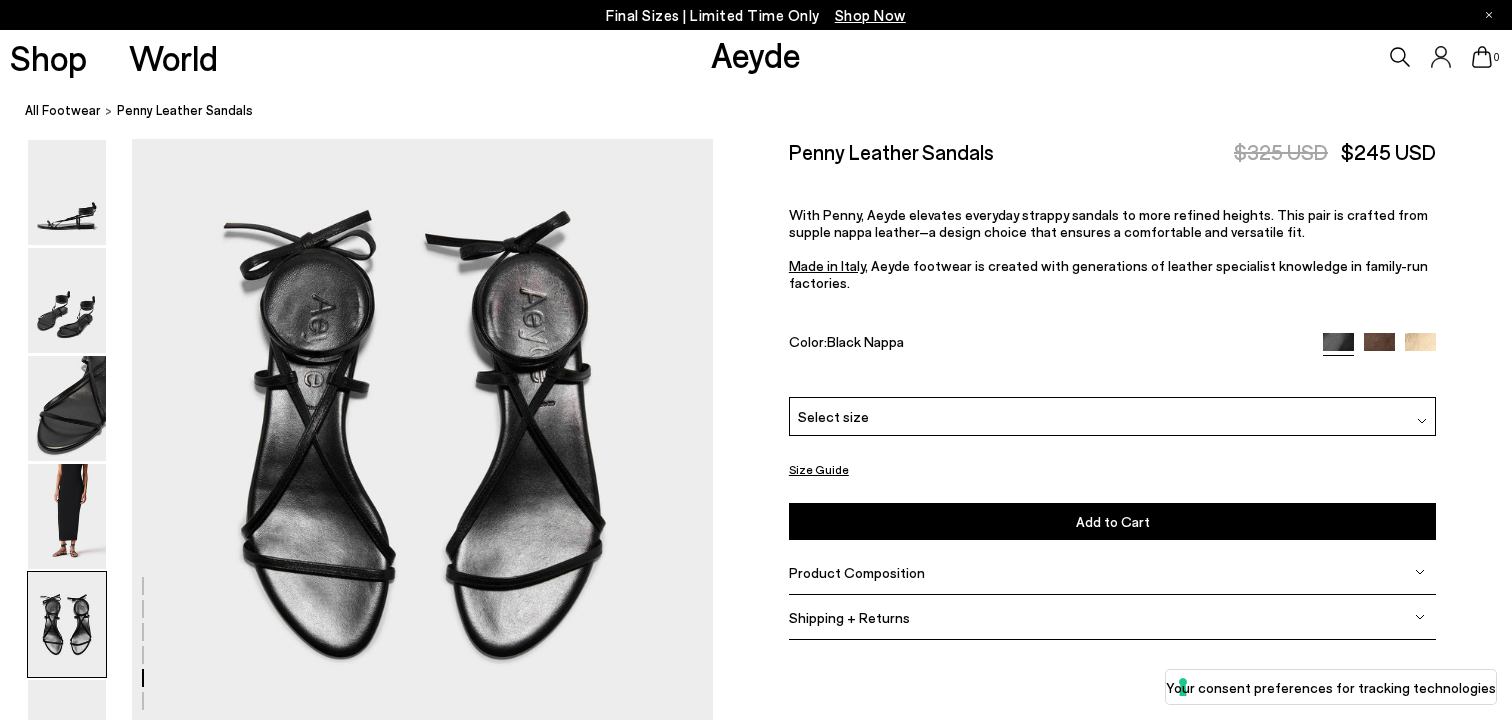 scroll, scrollTop: 3552, scrollLeft: 0, axis: vertical 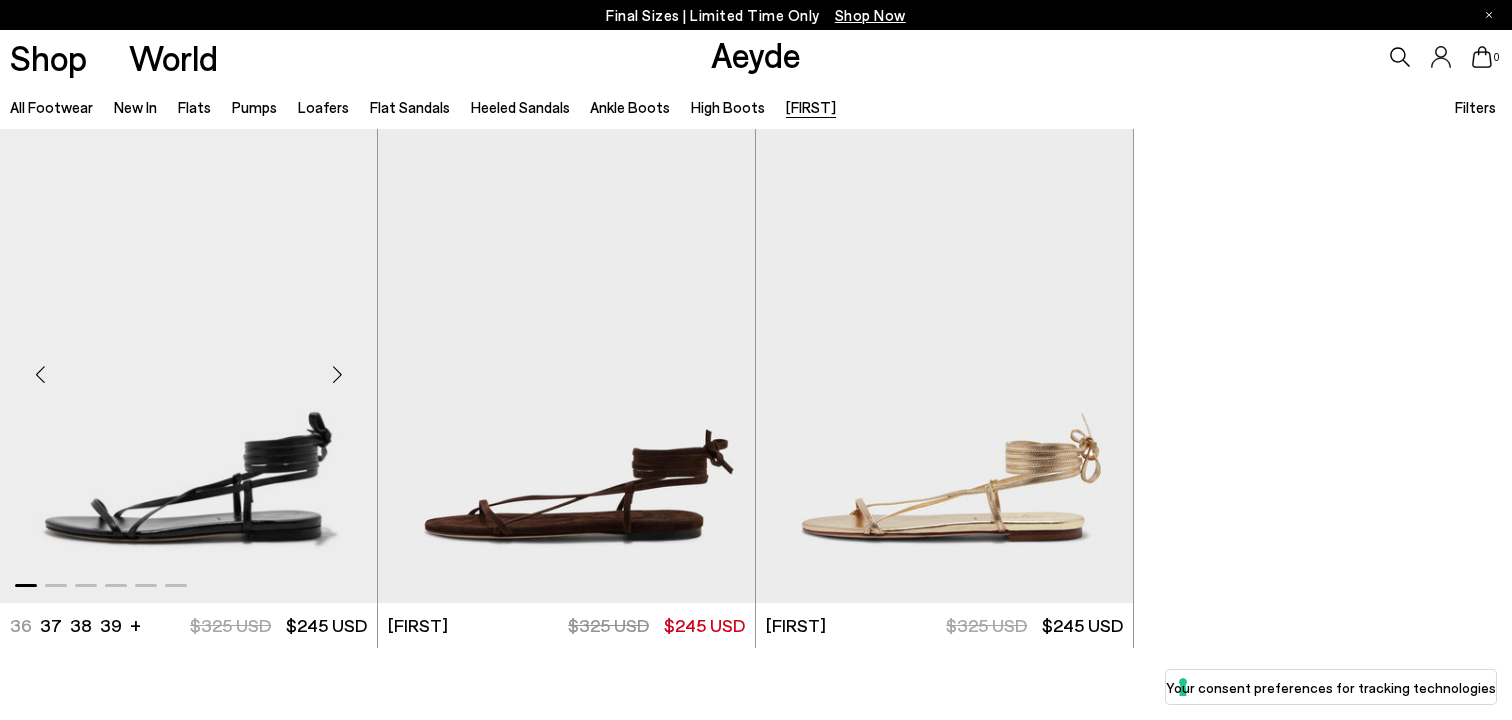 click at bounding box center (188, 366) 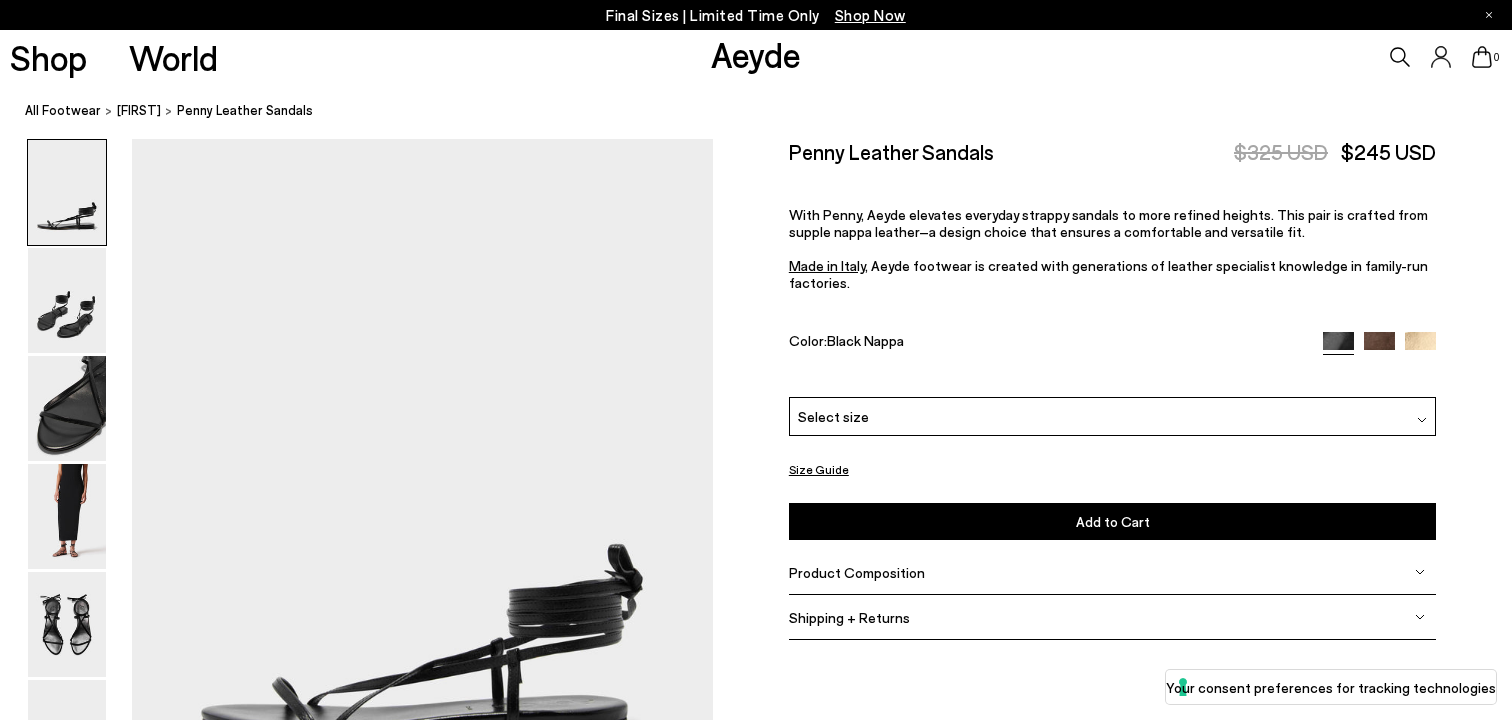 scroll, scrollTop: 0, scrollLeft: 0, axis: both 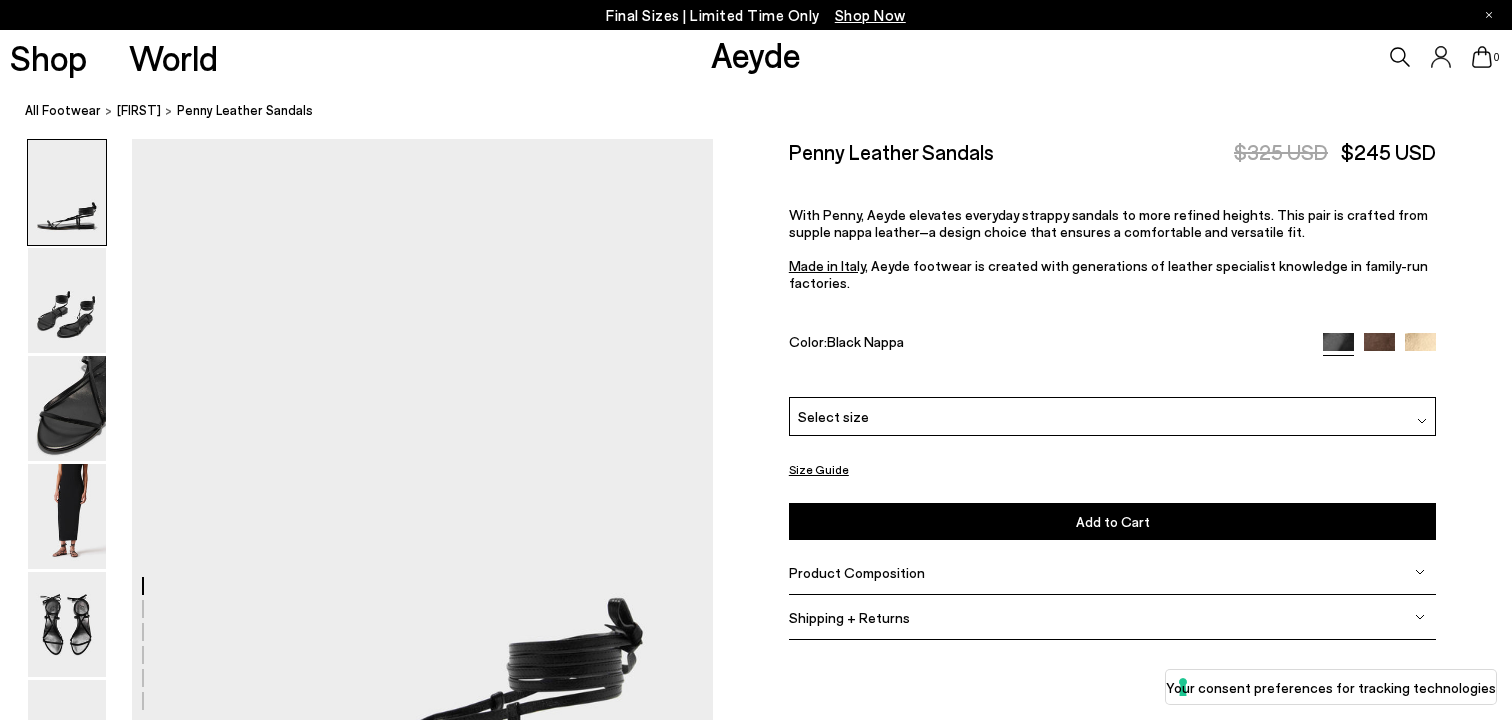 click on "Select size" at bounding box center [1113, 416] 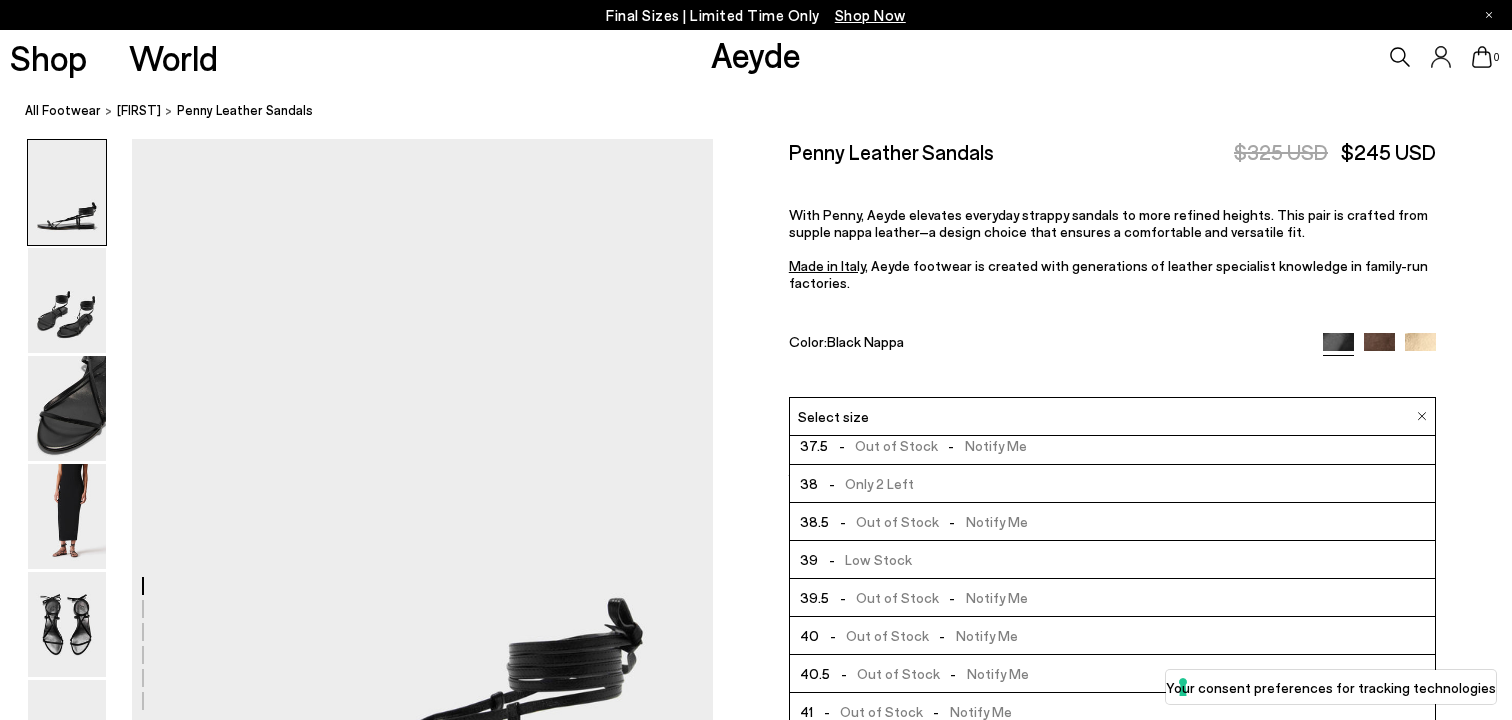 scroll, scrollTop: 87, scrollLeft: 0, axis: vertical 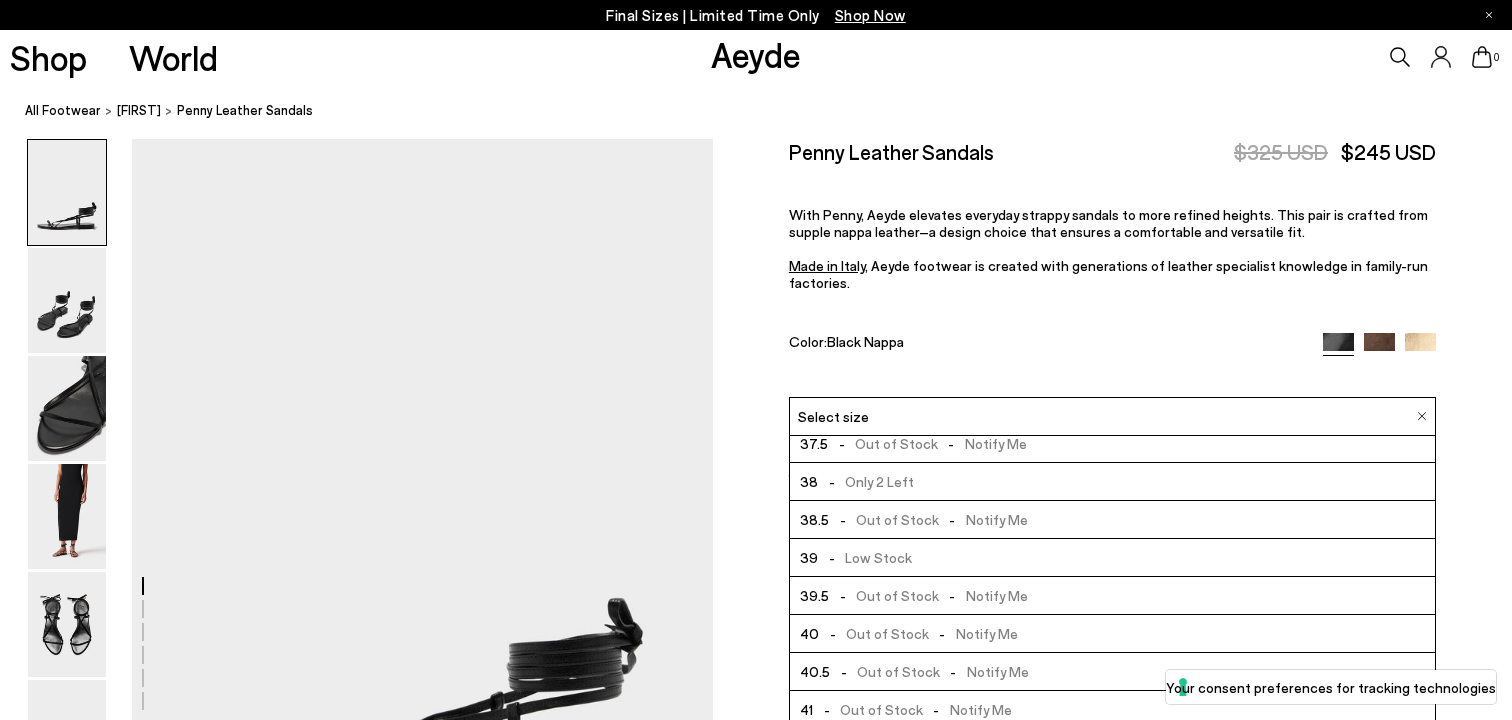 click on "- Out of Stock - Notify Me" at bounding box center (918, 633) 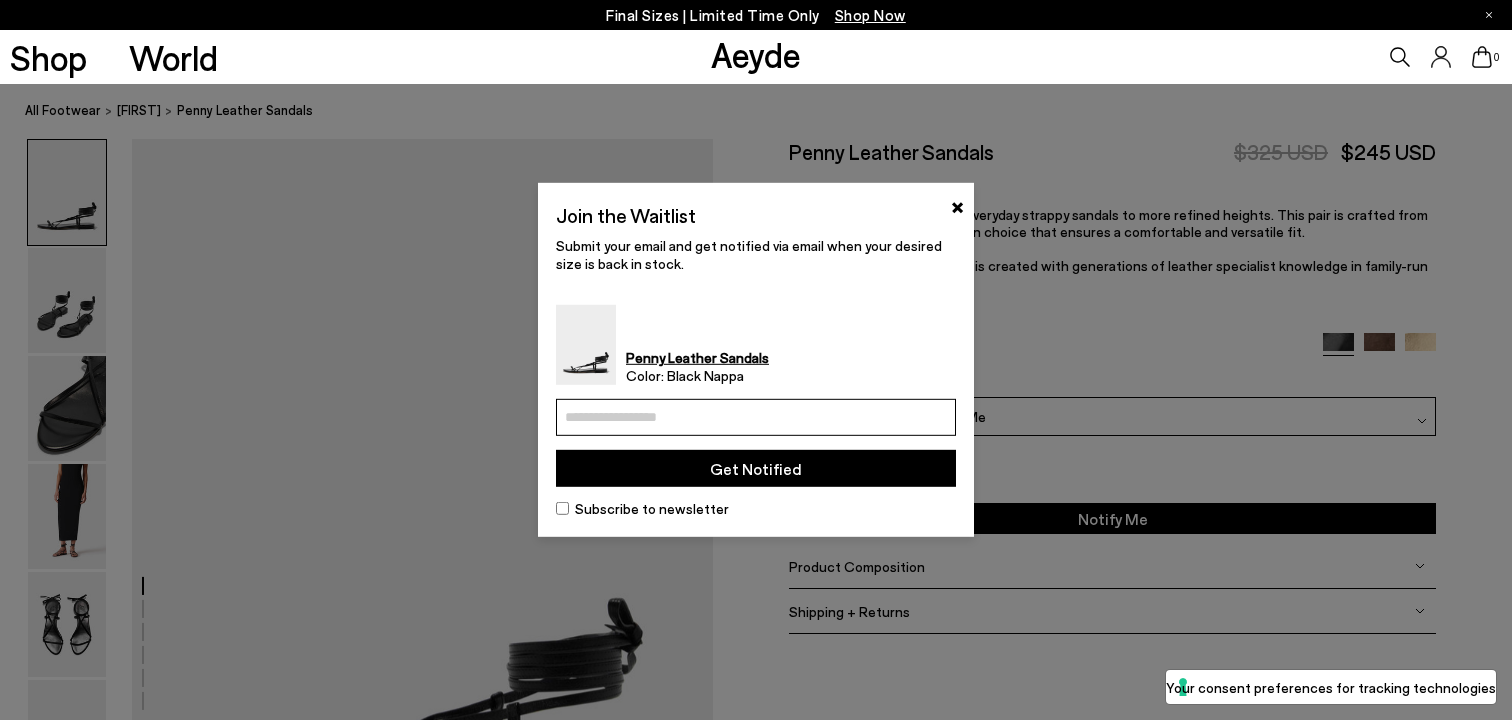 click at bounding box center [756, 417] 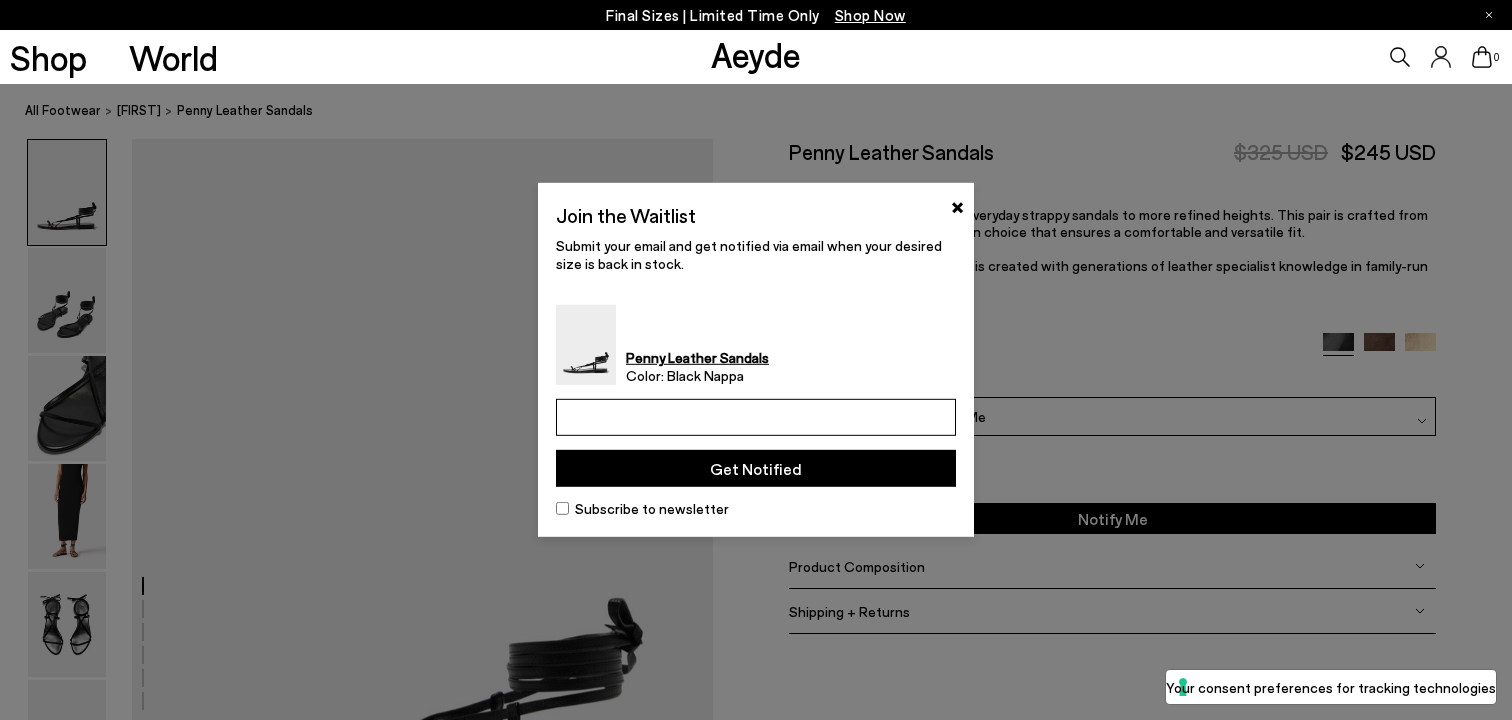 type on "**********" 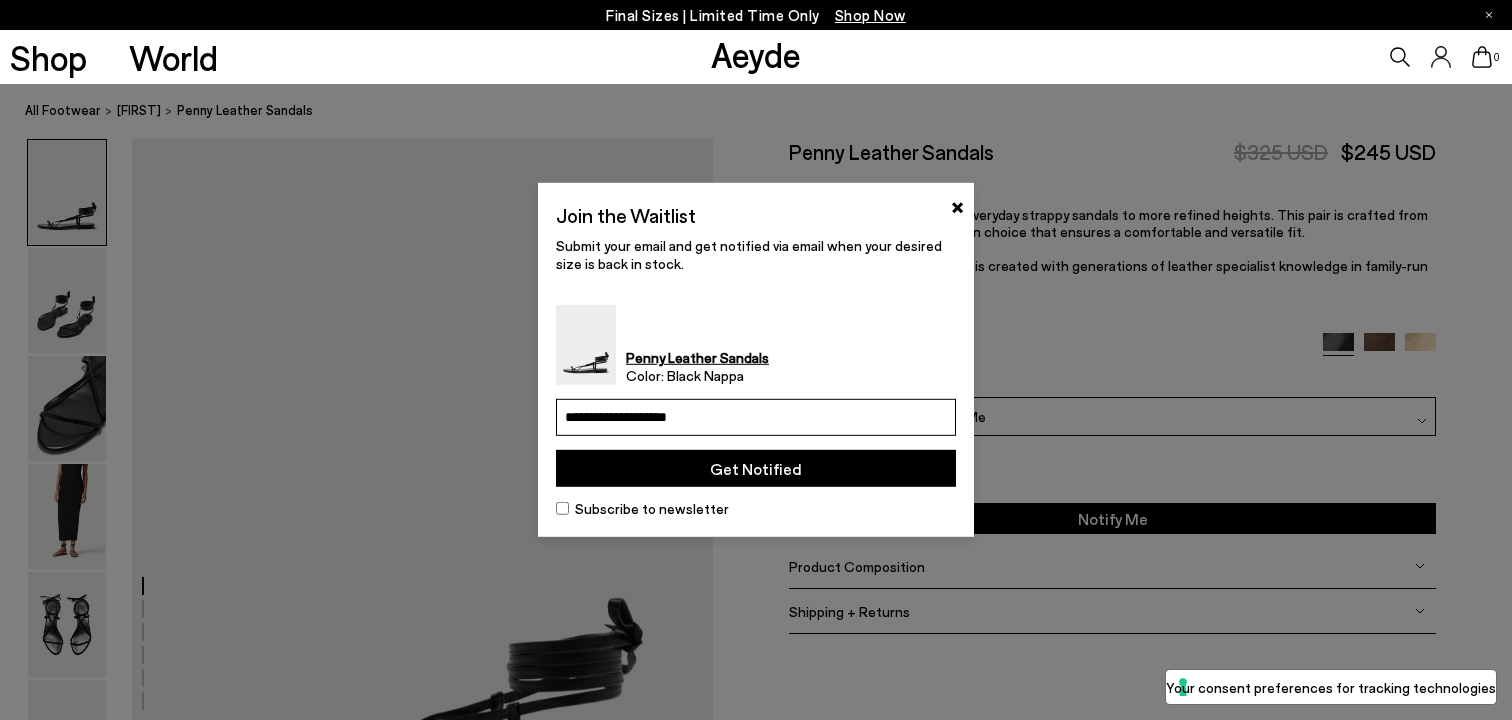 click on "Get Notified" at bounding box center (756, 468) 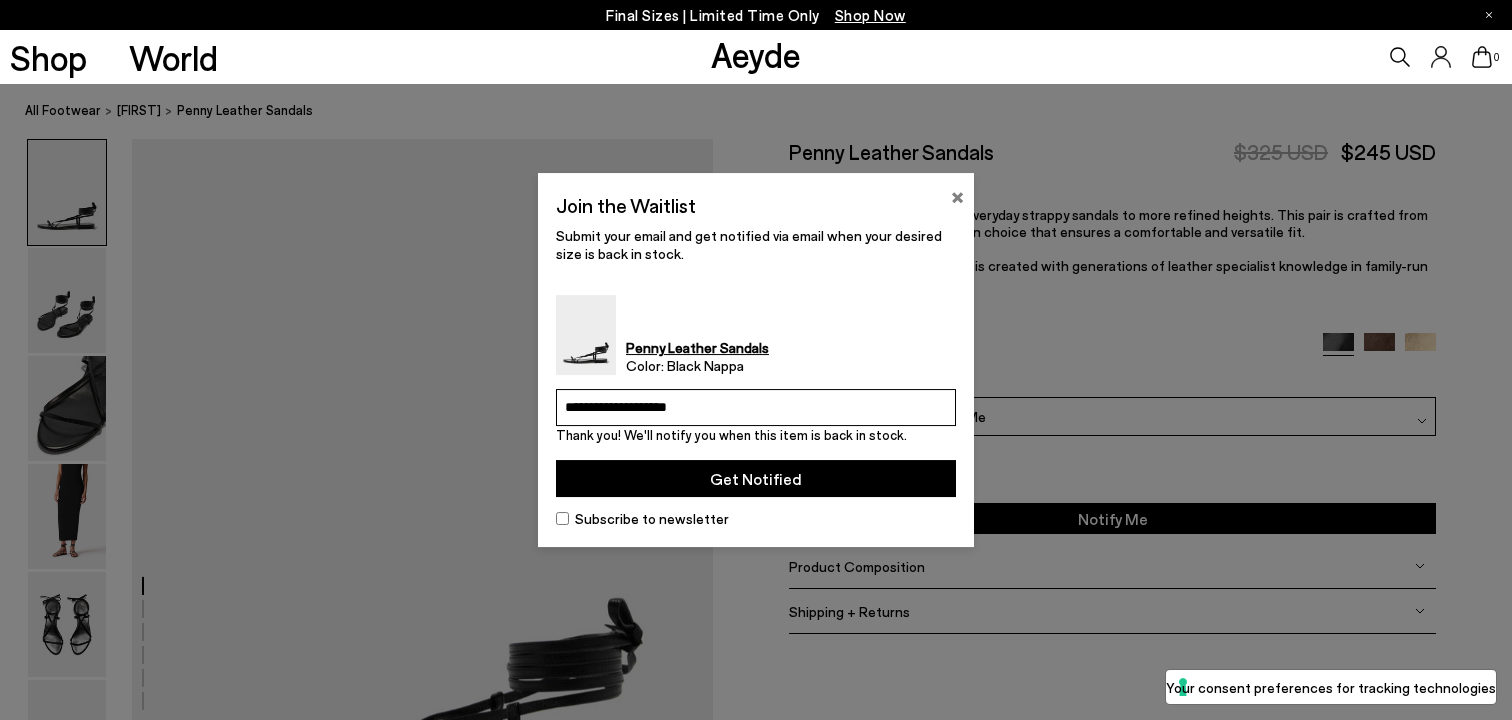 click on "×" at bounding box center (957, 195) 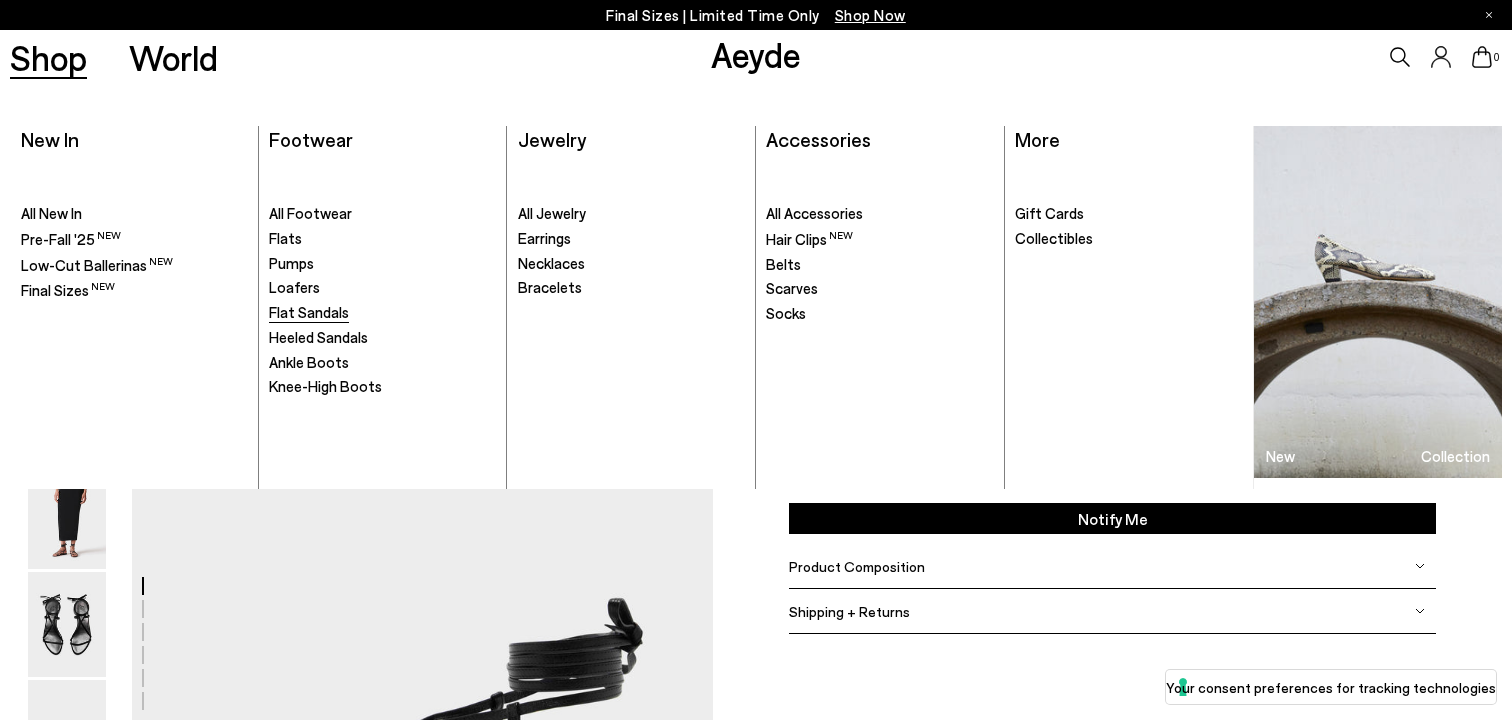 click on "Flat Sandals" at bounding box center (309, 312) 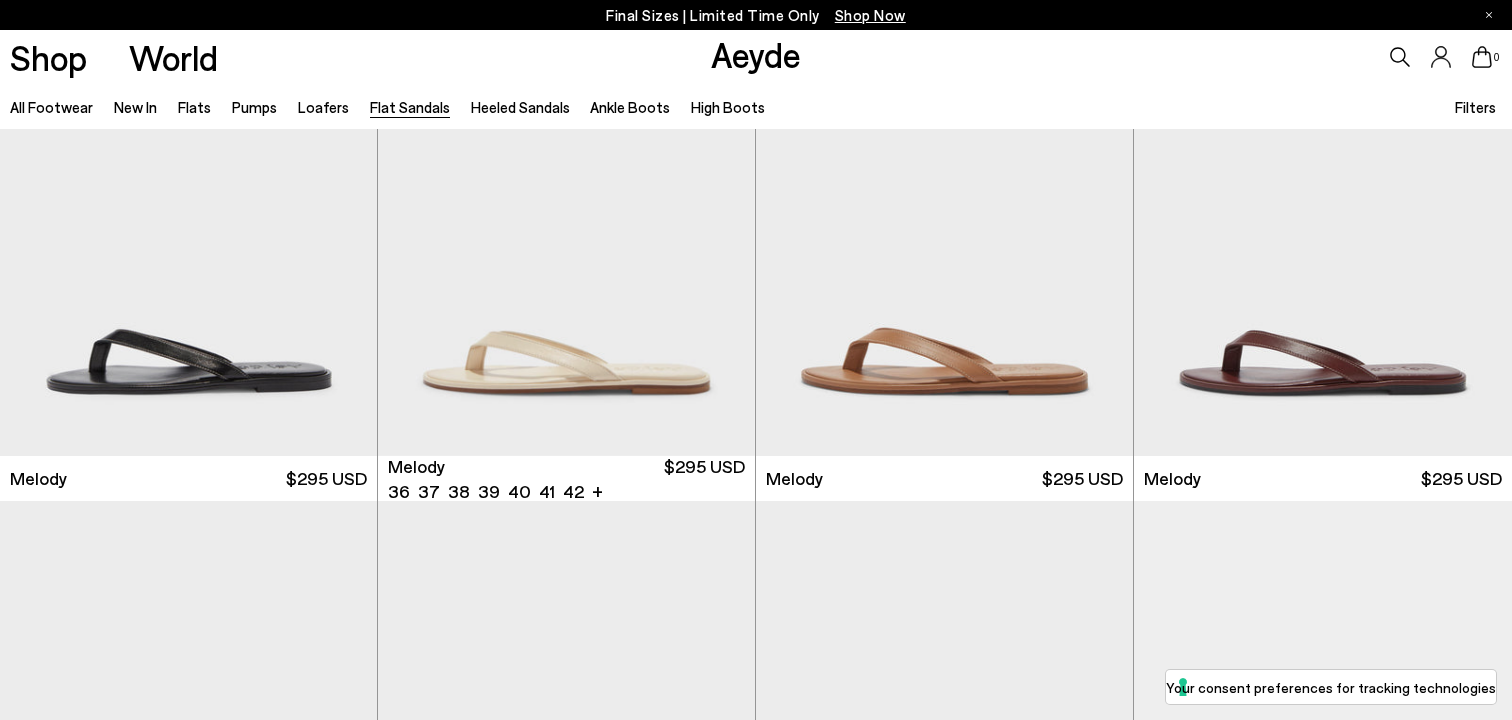 scroll, scrollTop: 685, scrollLeft: 0, axis: vertical 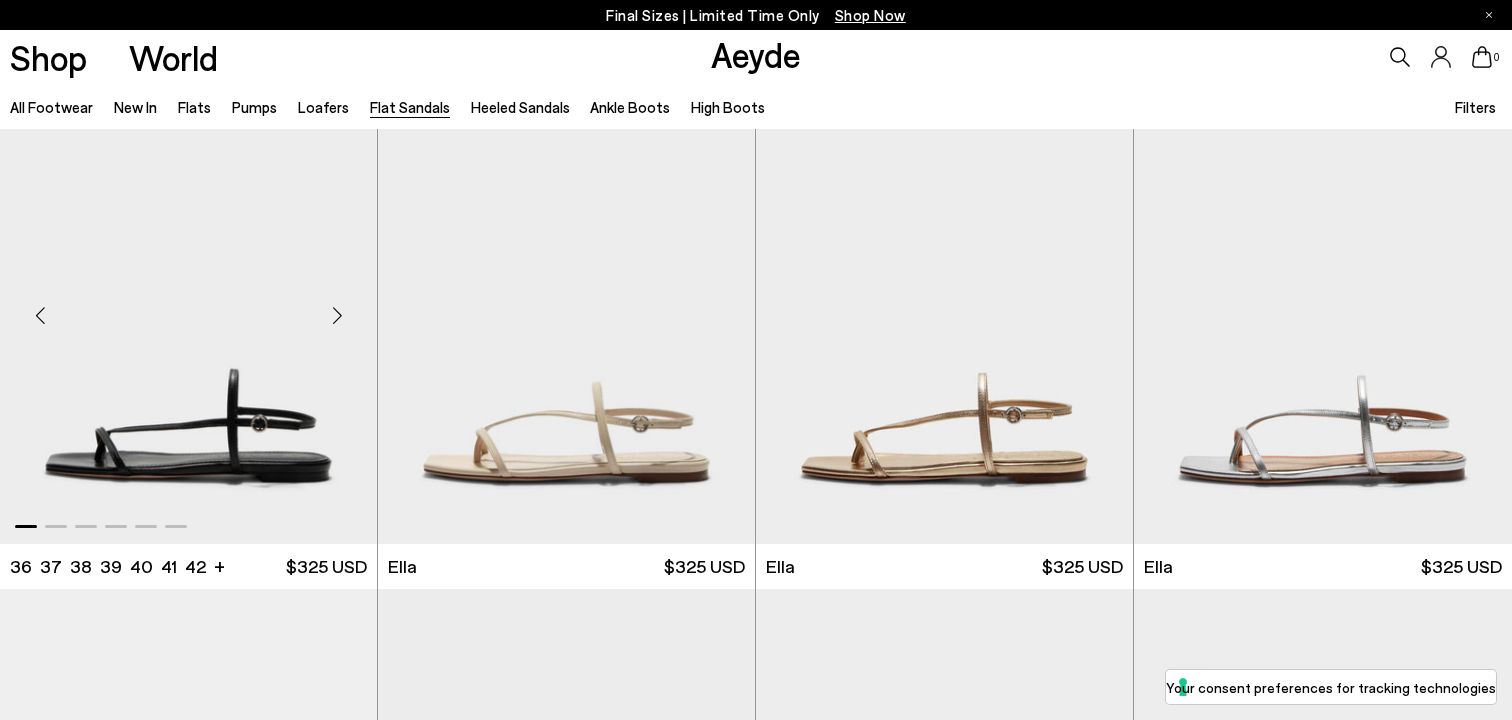 click at bounding box center [188, 307] 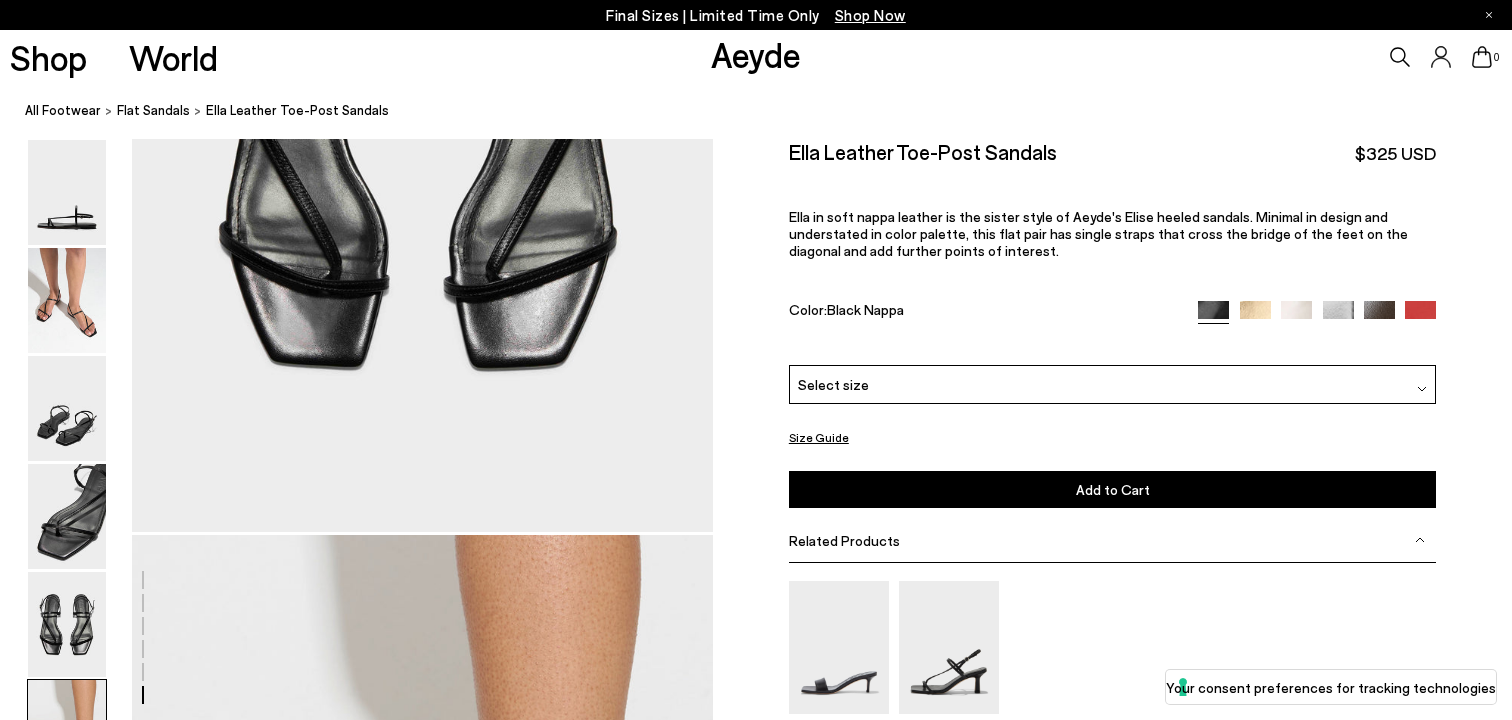 scroll, scrollTop: 3114, scrollLeft: 0, axis: vertical 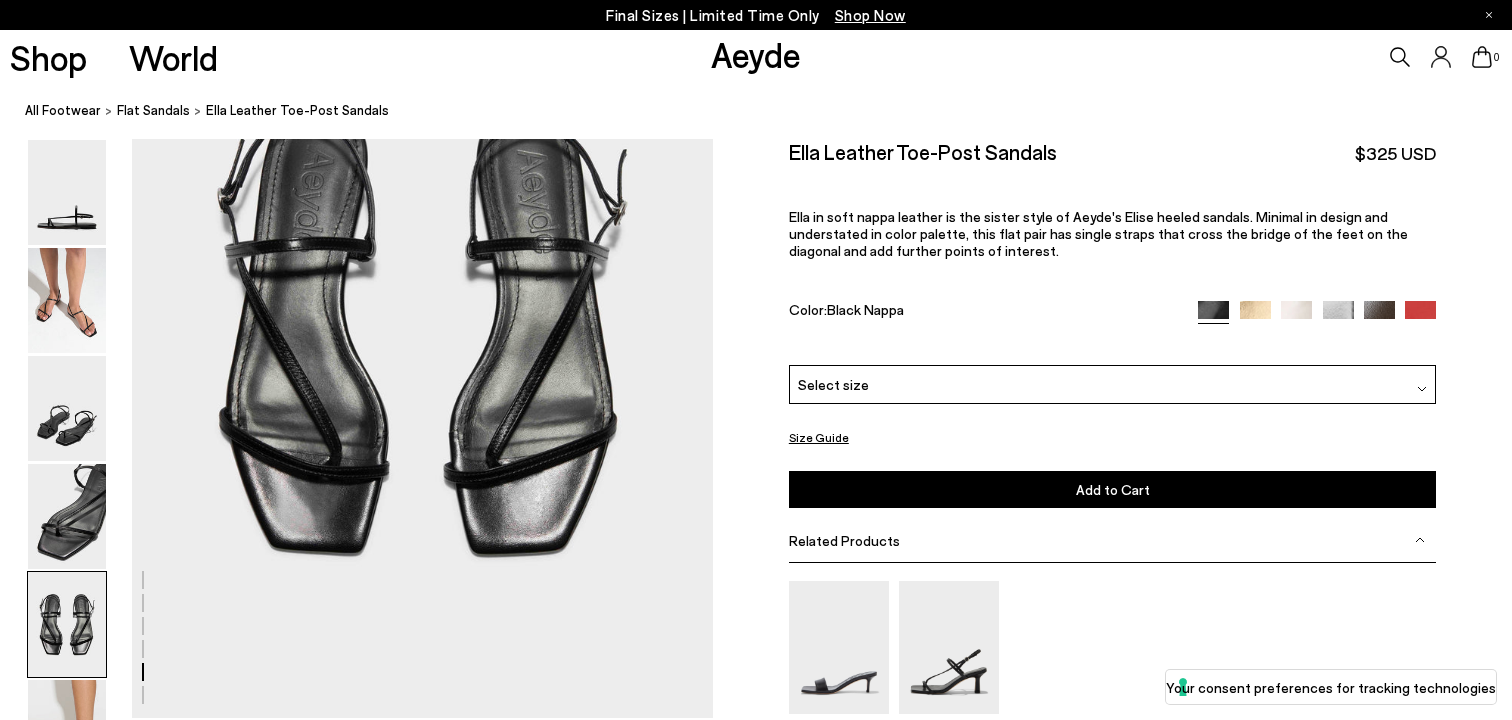 click at bounding box center [1255, 315] 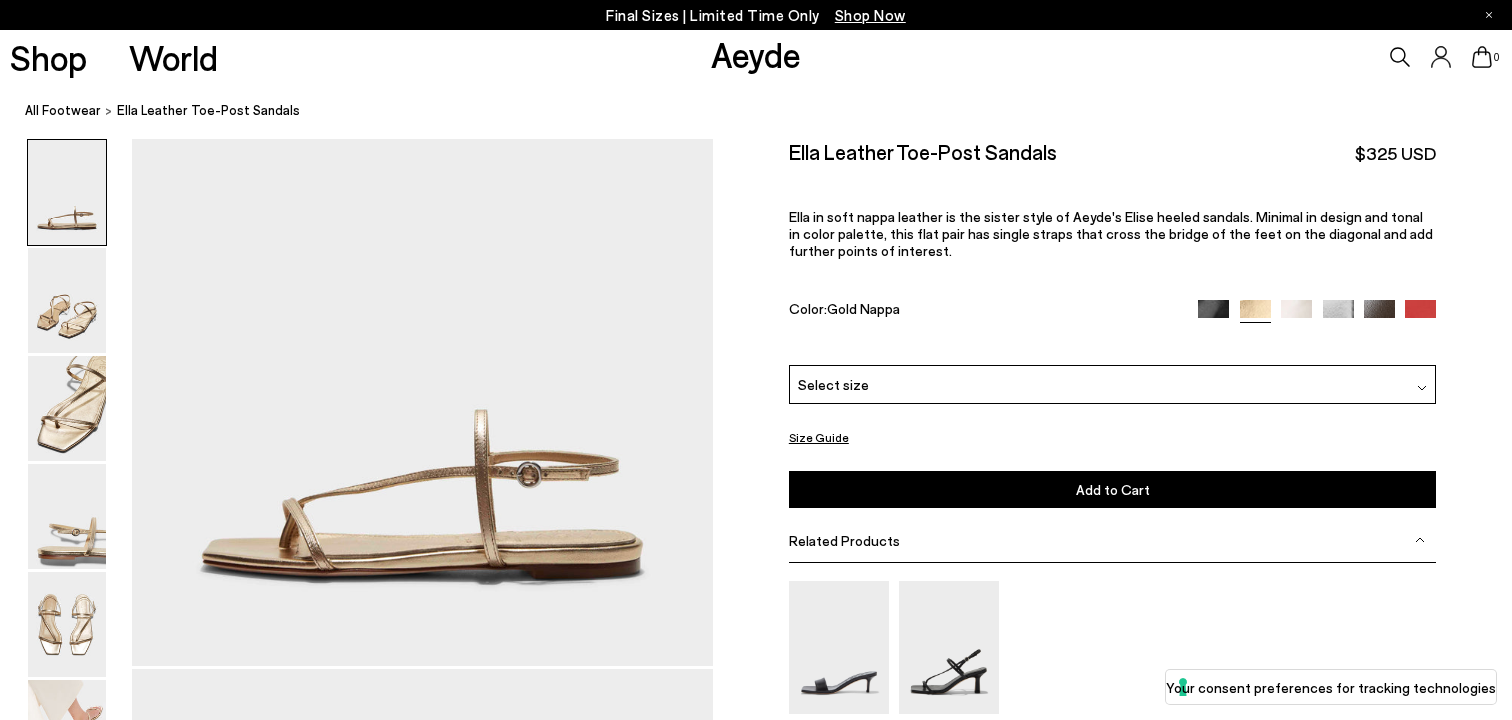 scroll, scrollTop: 0, scrollLeft: 0, axis: both 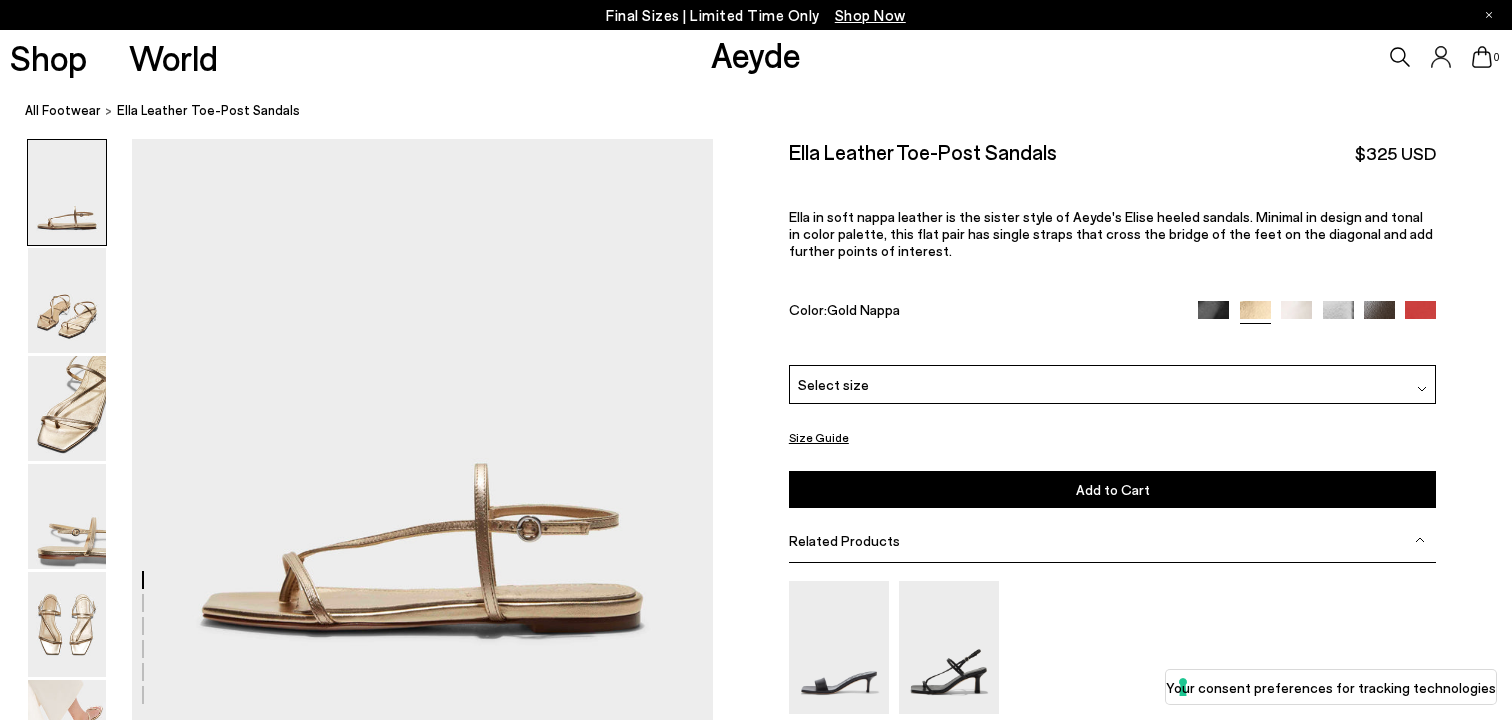 click at bounding box center [1296, 316] 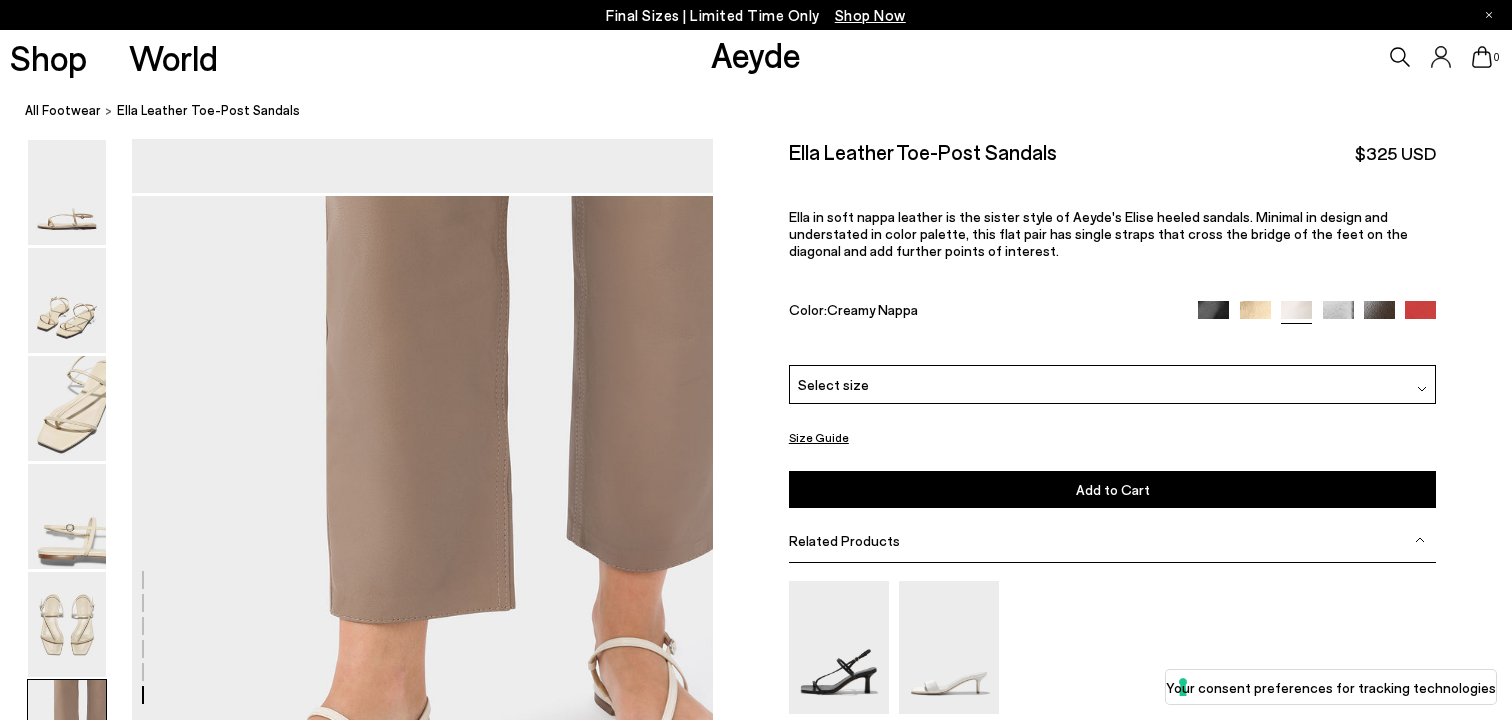 scroll, scrollTop: 3517, scrollLeft: 0, axis: vertical 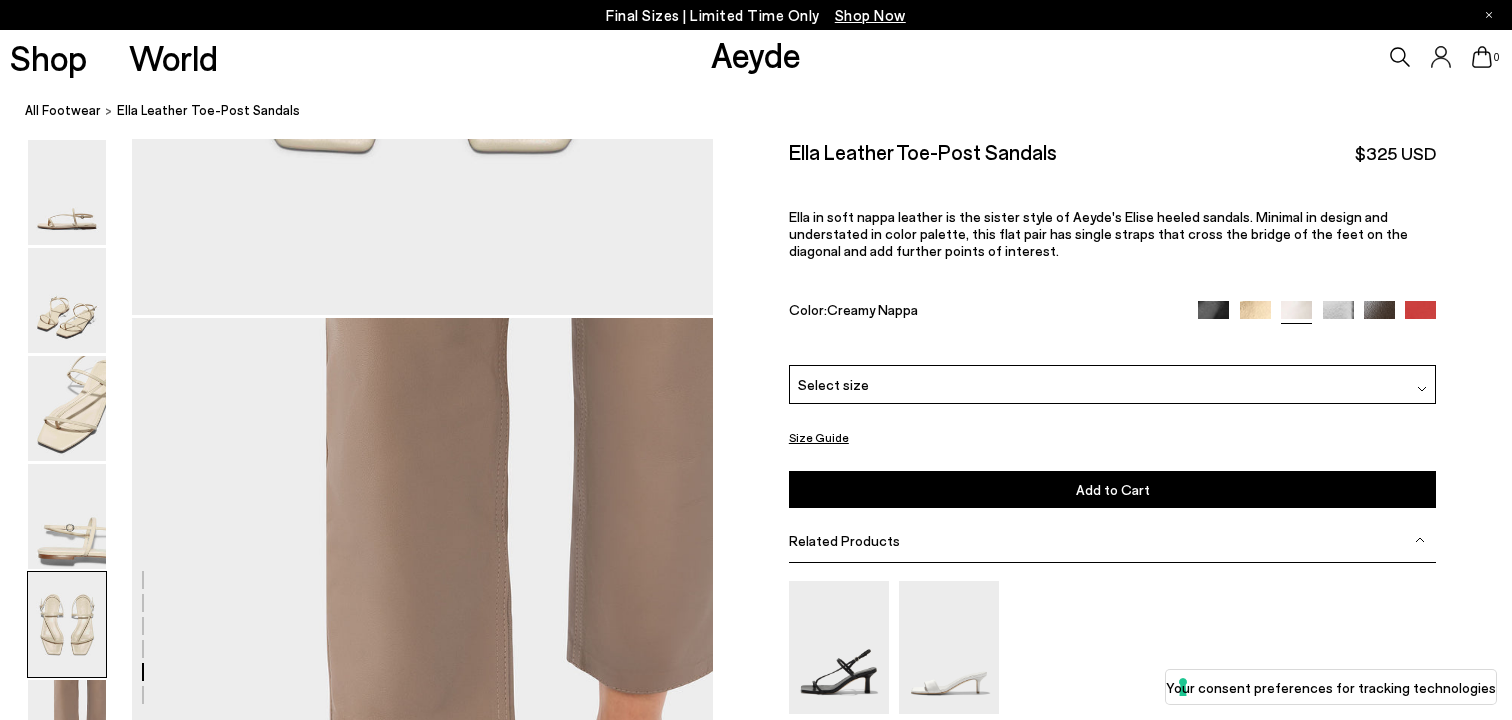 click at bounding box center (1338, 315) 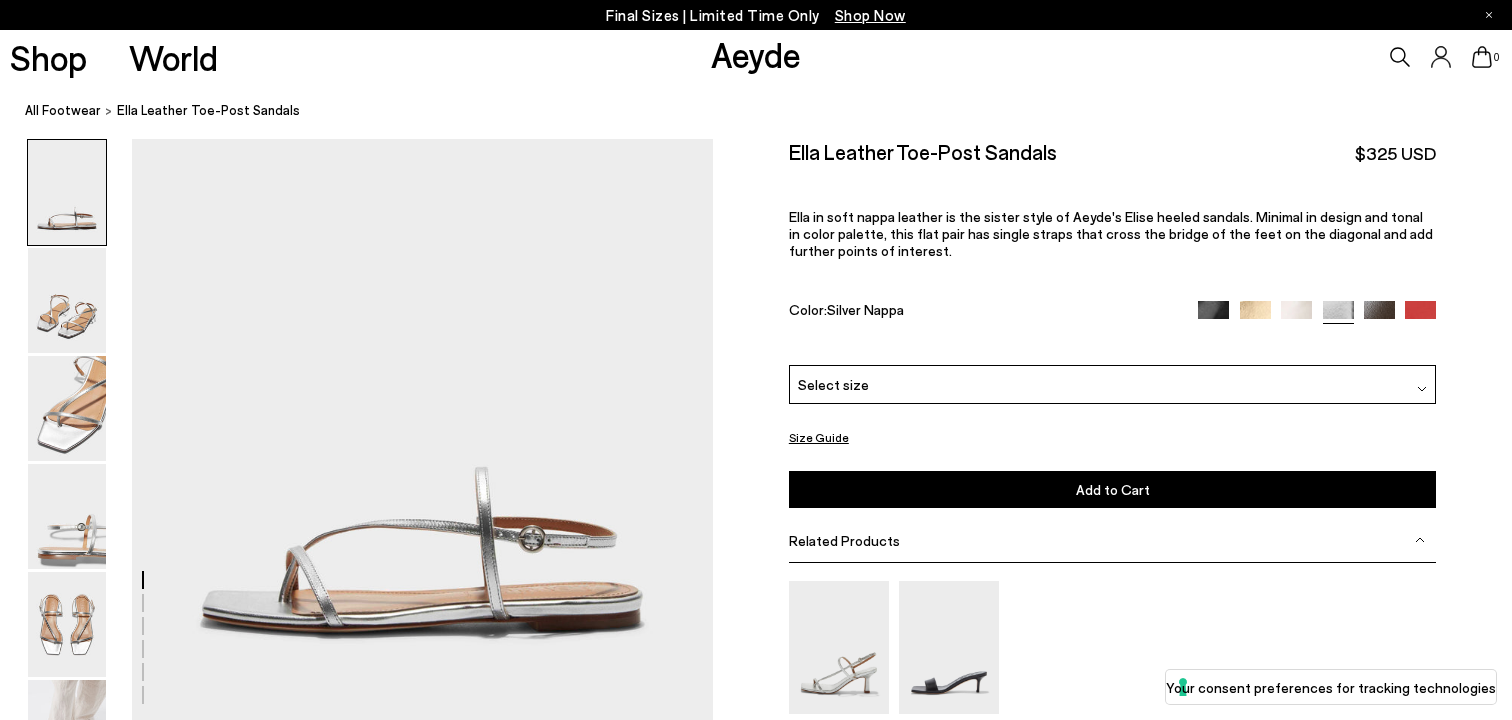 scroll, scrollTop: 0, scrollLeft: 0, axis: both 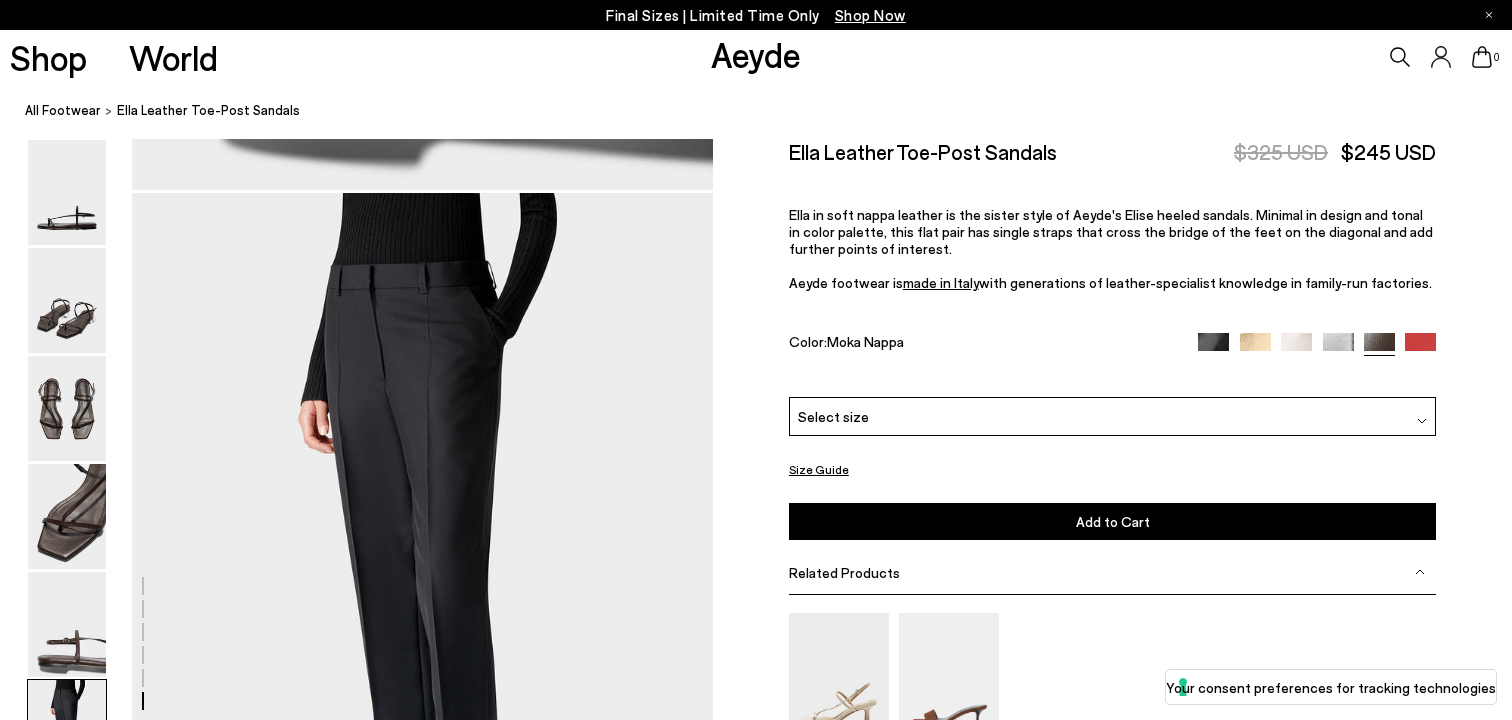 click on "Select size" at bounding box center (1113, 416) 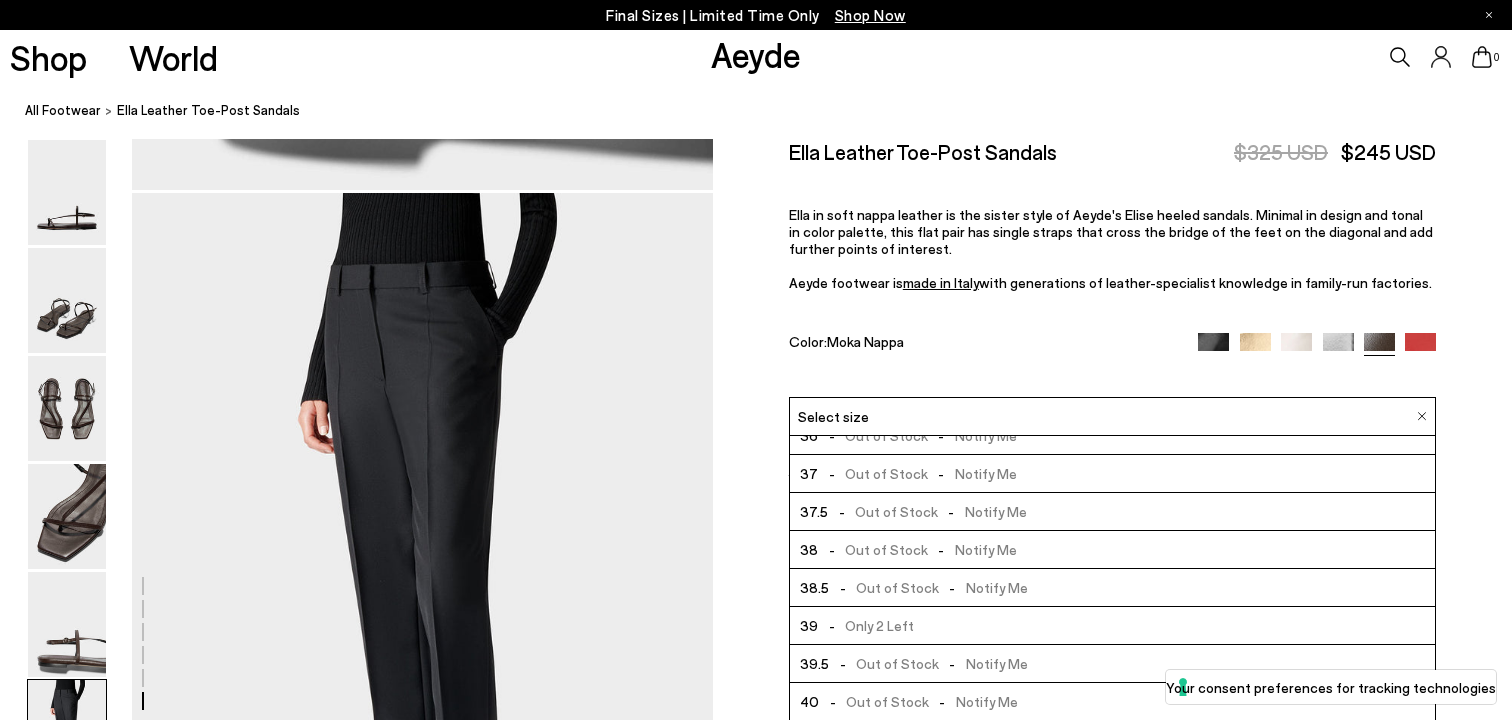 scroll, scrollTop: 23, scrollLeft: 0, axis: vertical 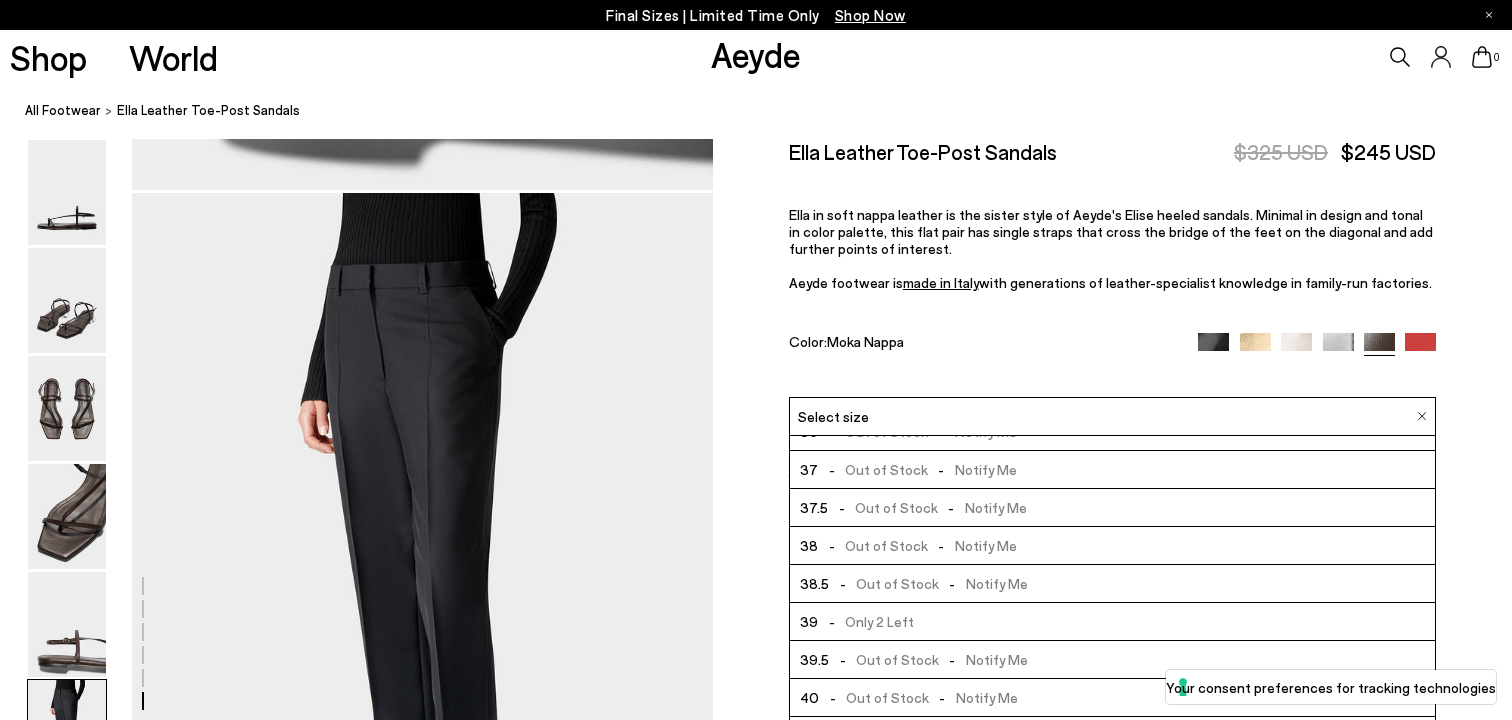 click on "-" at bounding box center [942, 697] 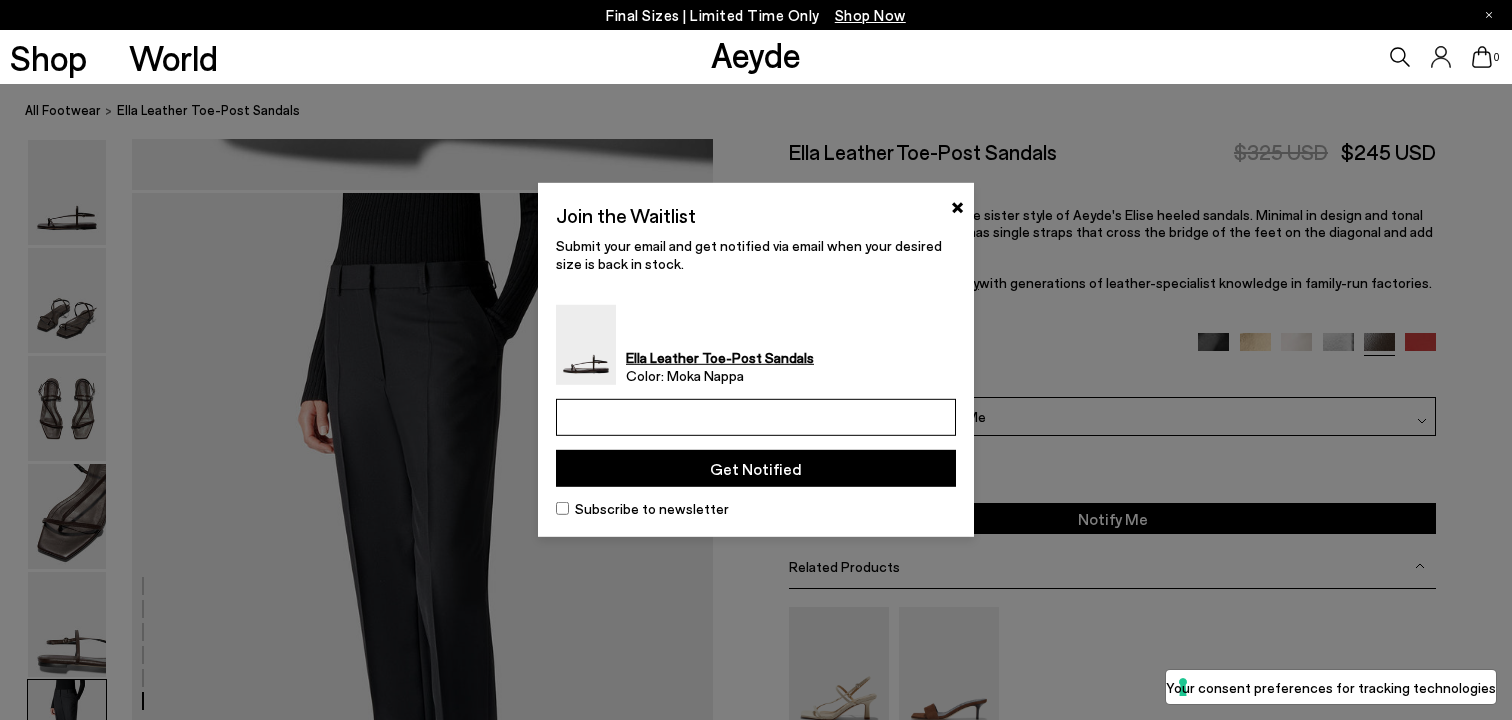 click at bounding box center [756, 417] 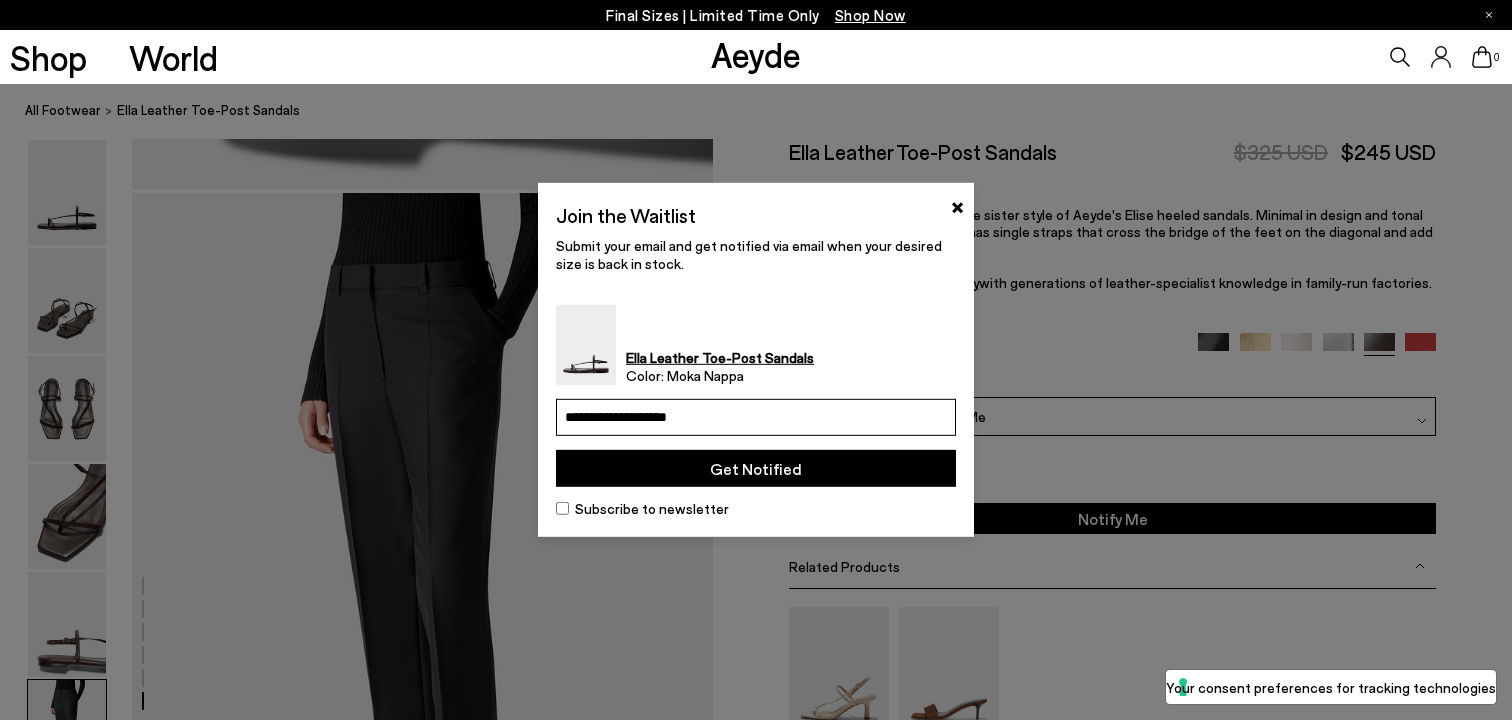 click on "Get Notified" at bounding box center (756, 468) 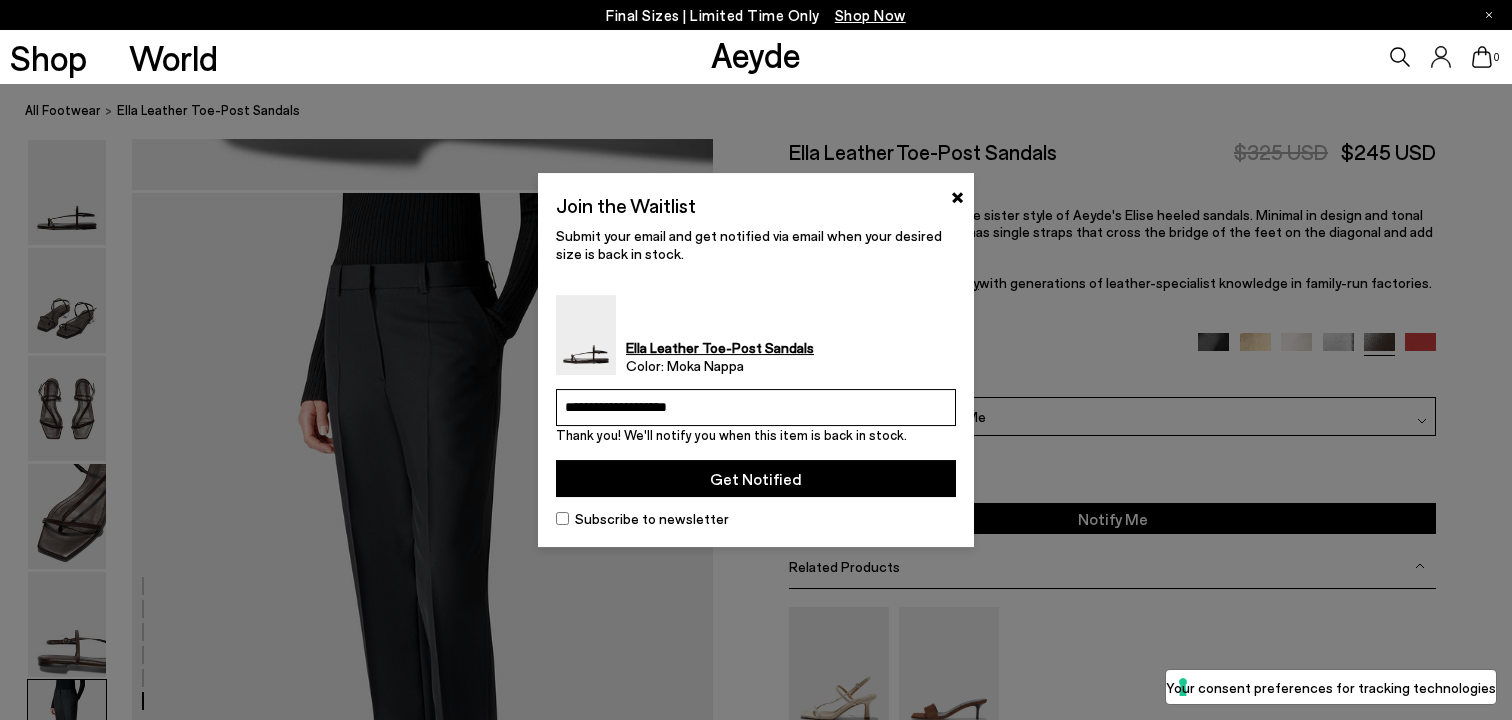 click at bounding box center [756, 360] 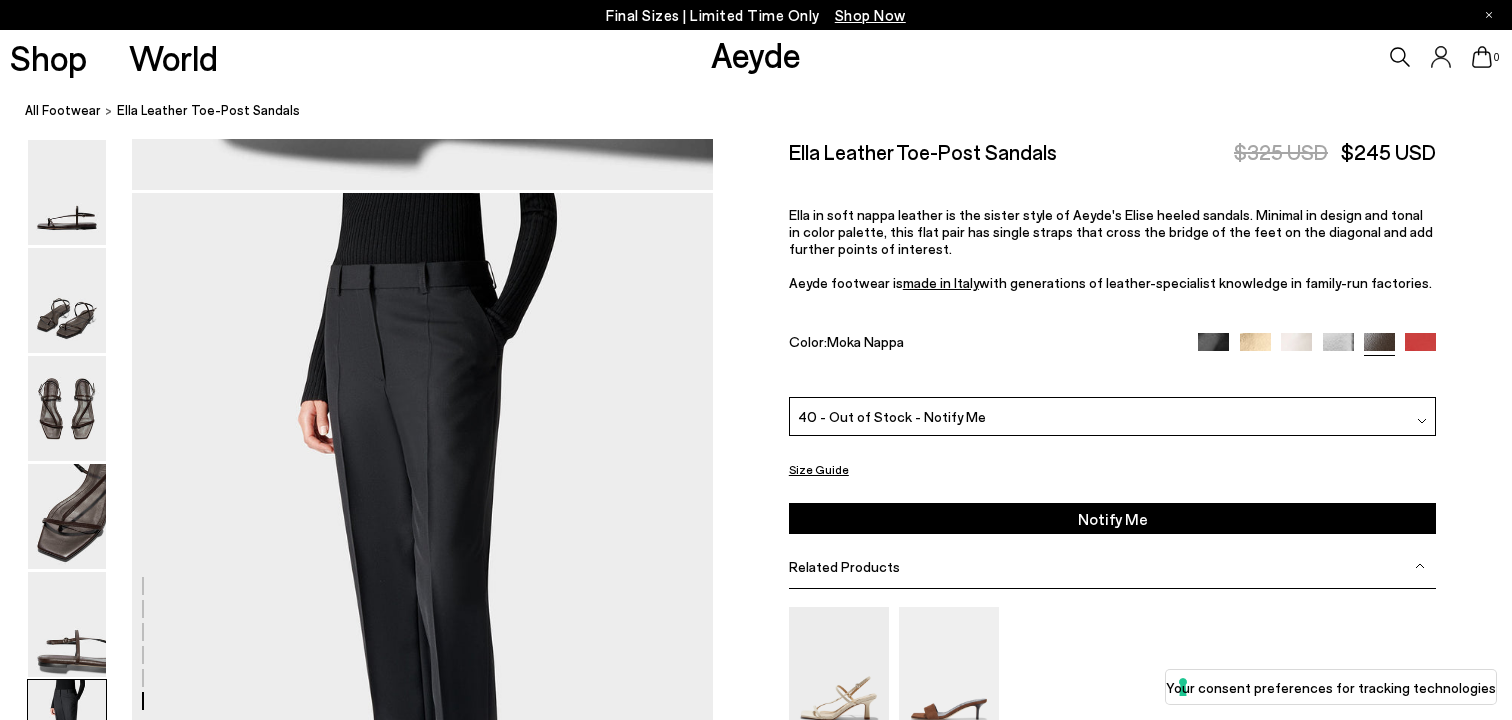 click at bounding box center [1420, 347] 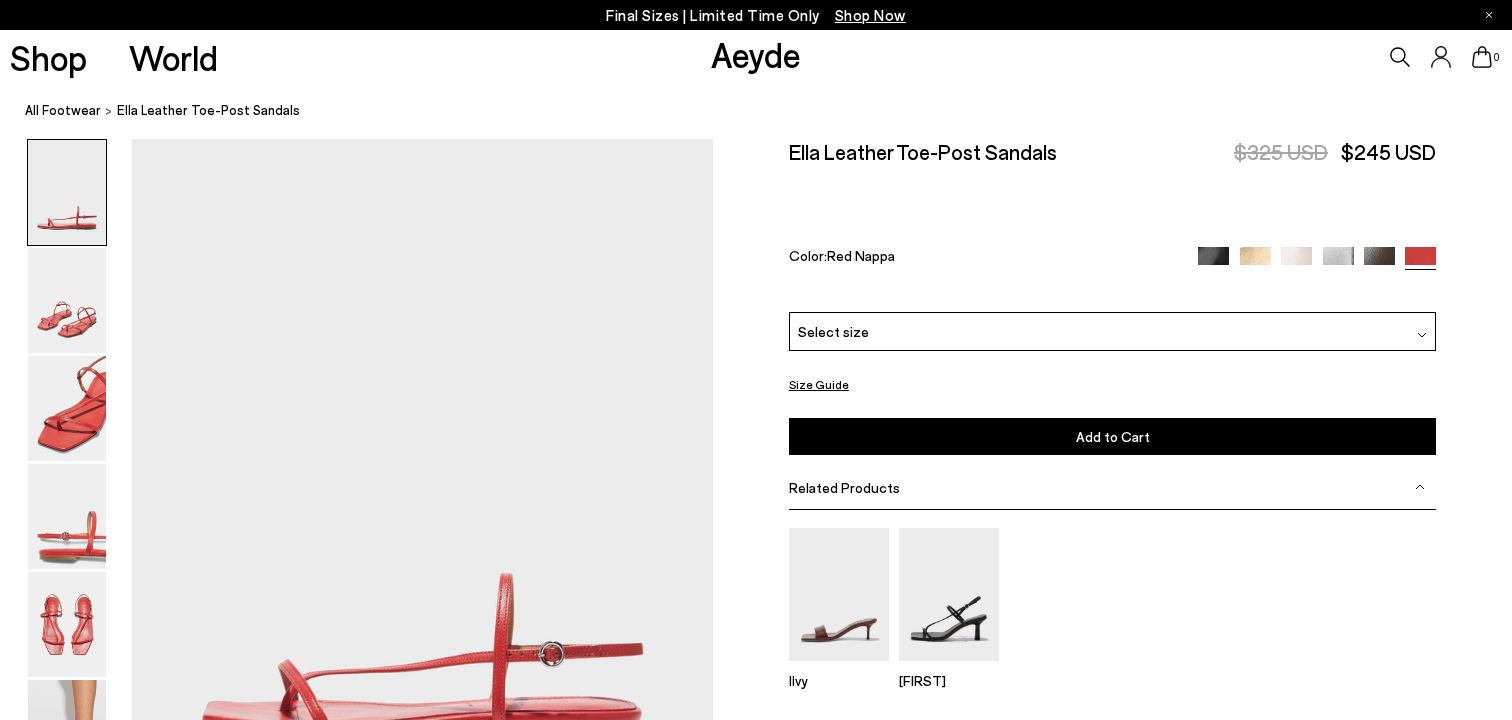 scroll, scrollTop: 0, scrollLeft: 0, axis: both 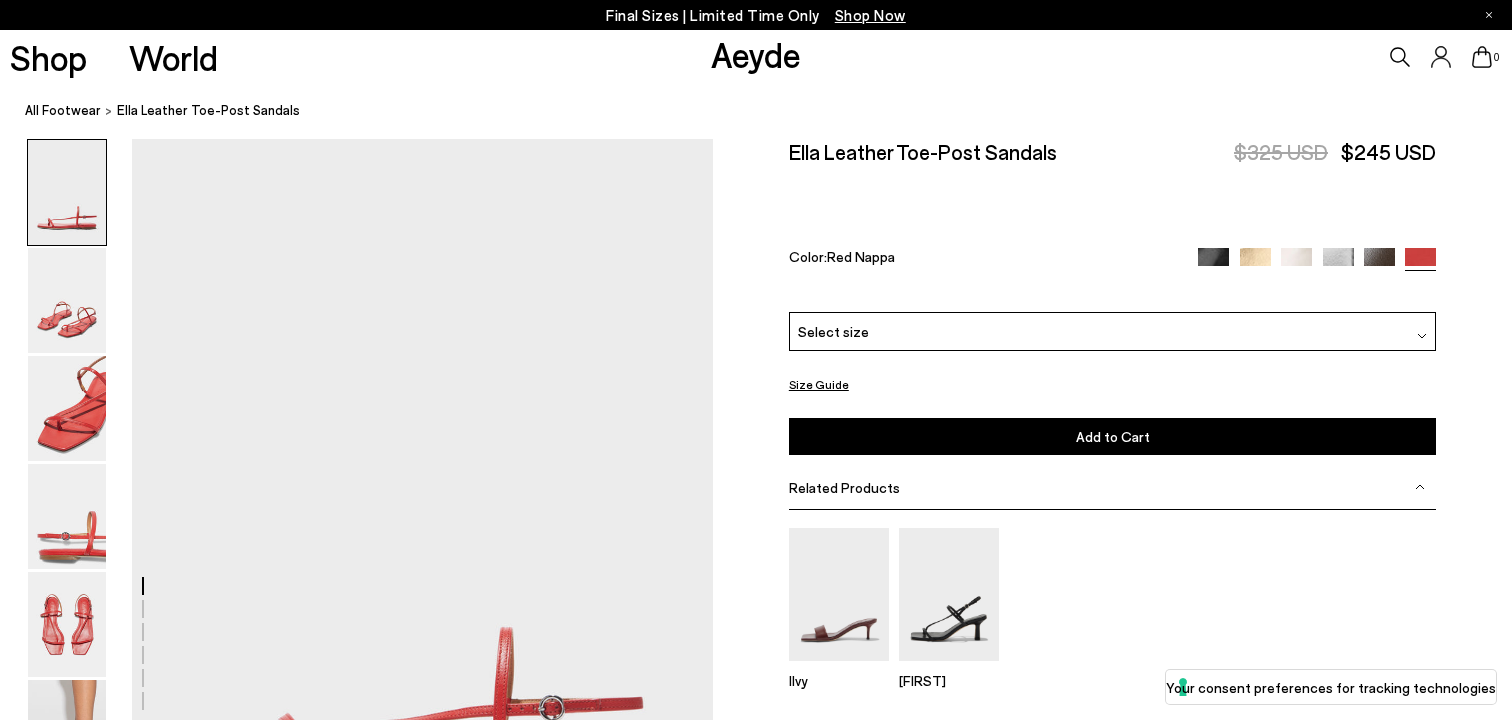 click on "Select size" at bounding box center [1113, 331] 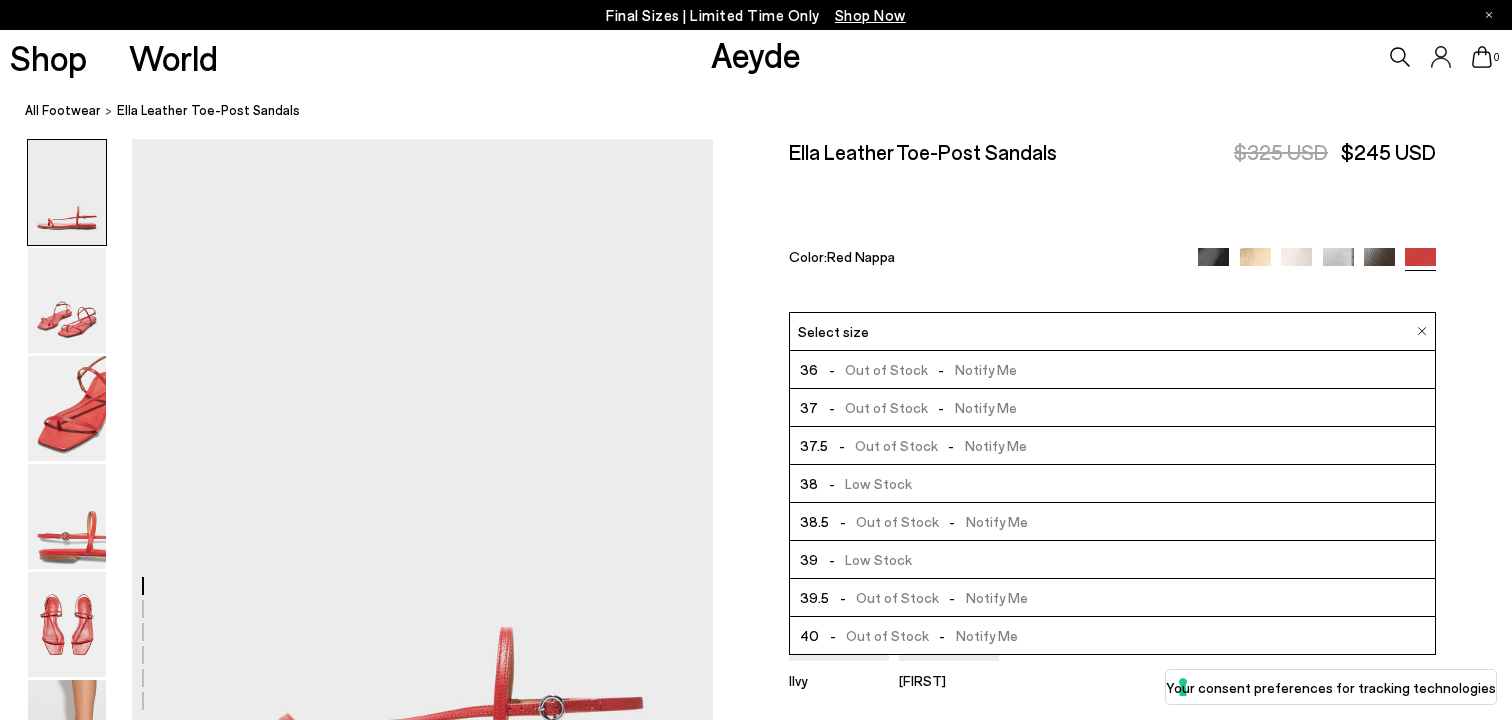 click on "- Out of Stock - Notify Me" at bounding box center (918, 635) 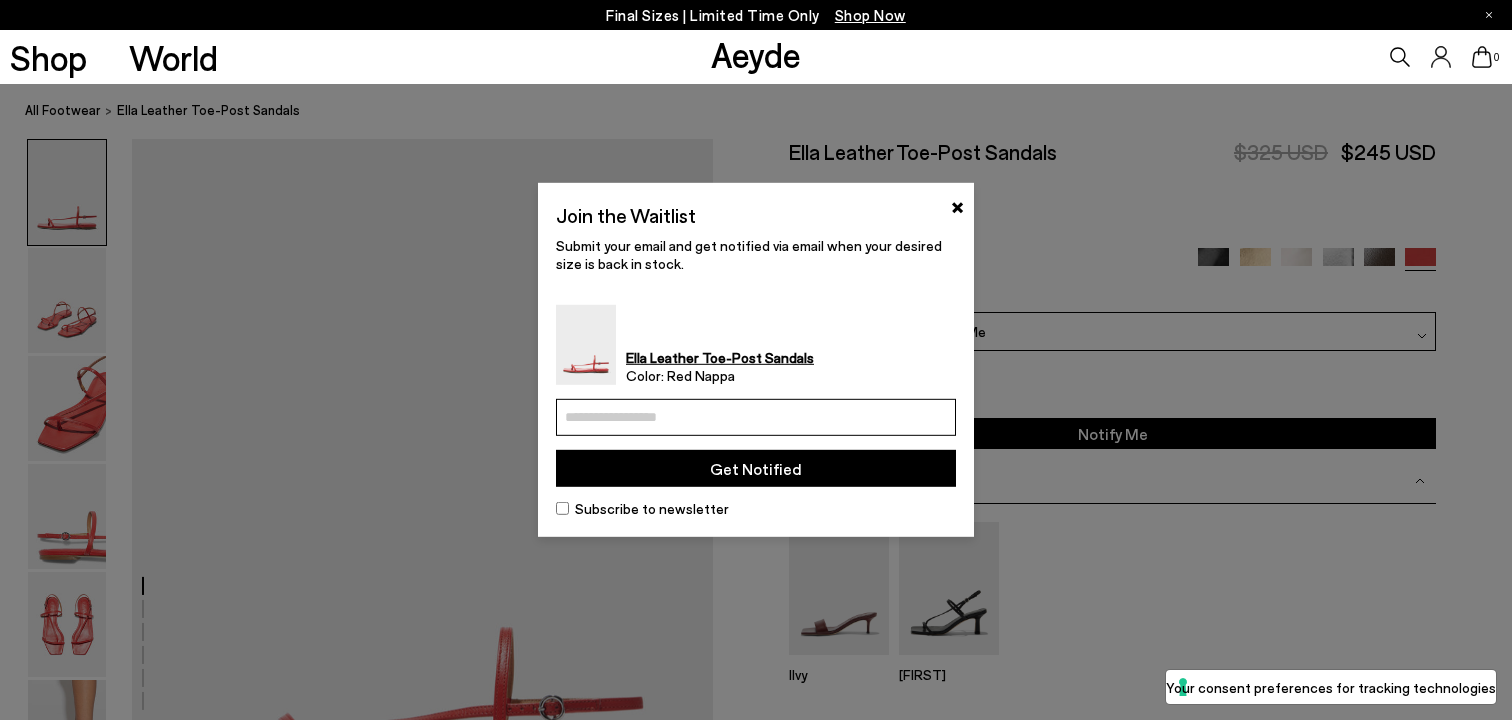 click at bounding box center (756, 417) 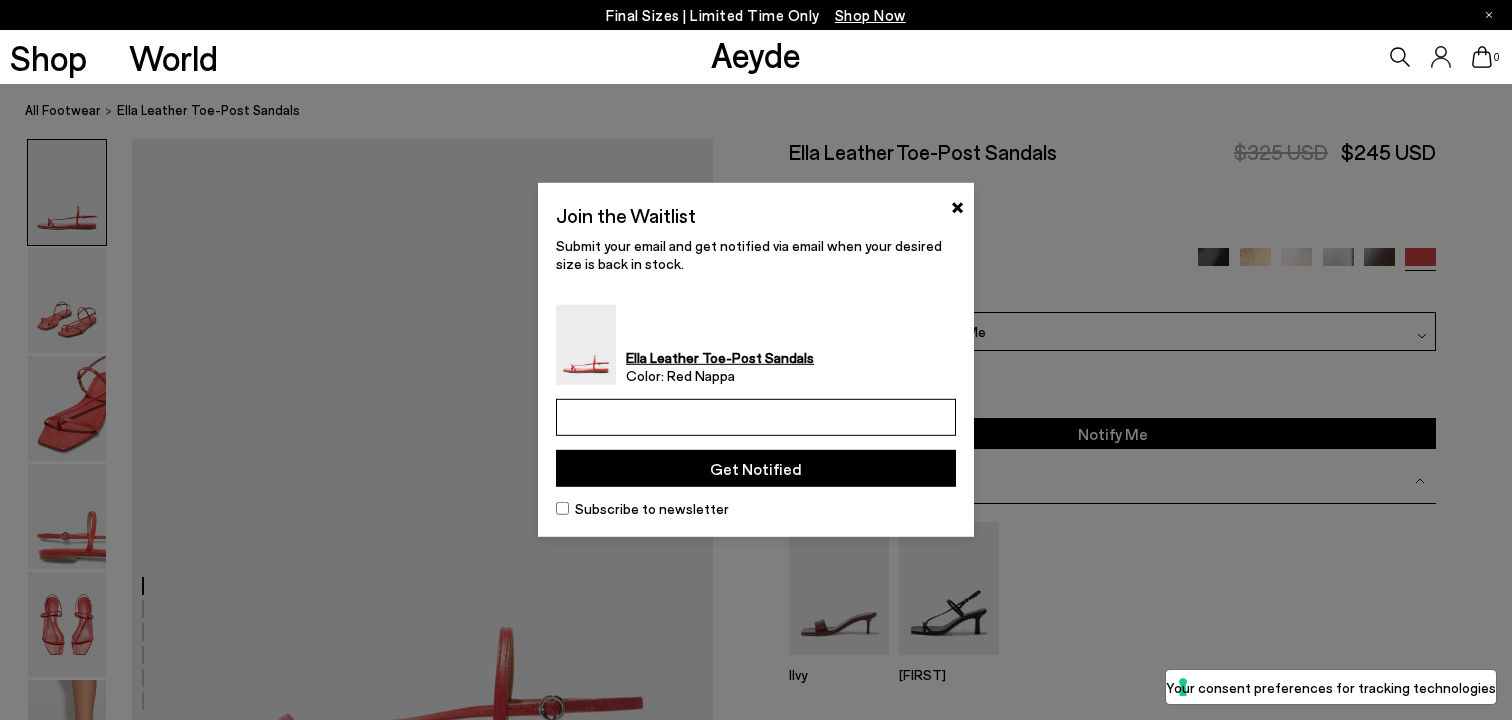 type on "**********" 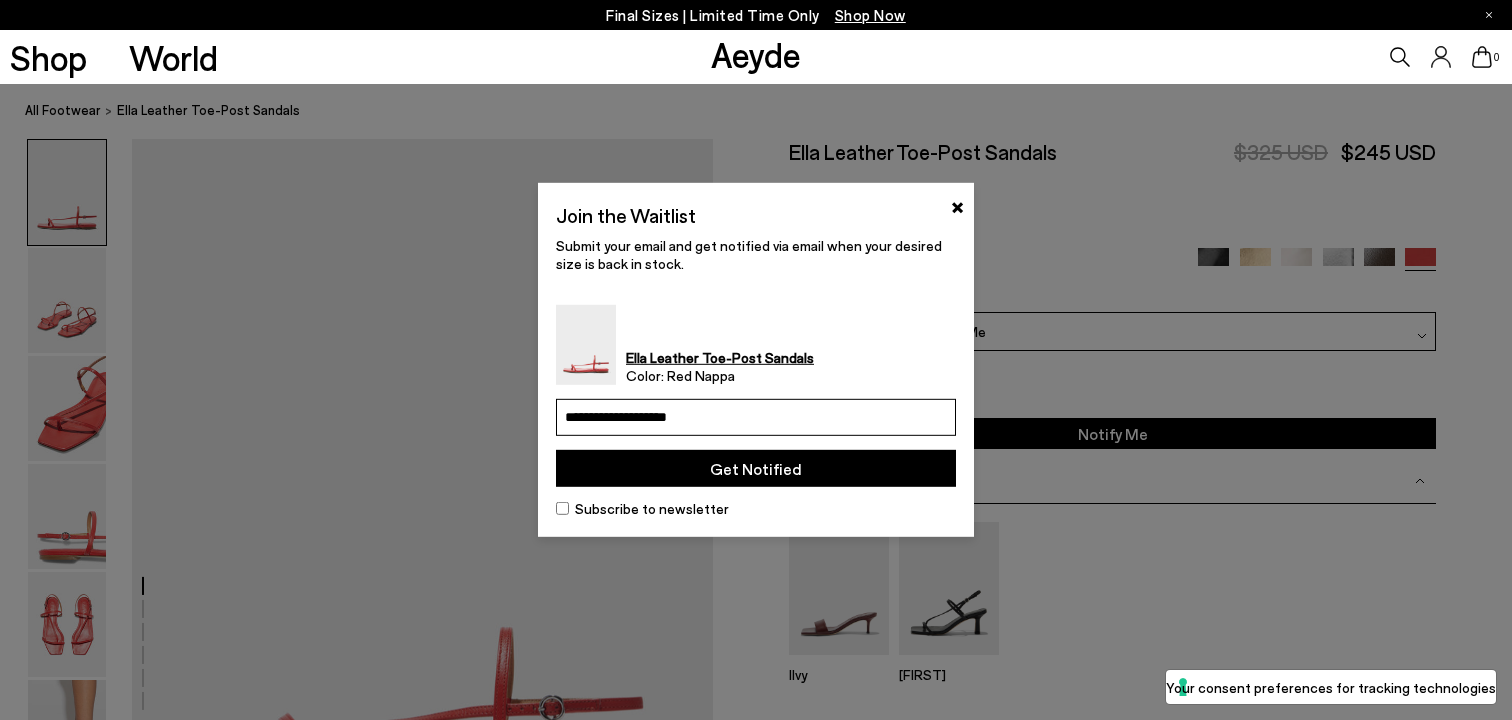click on "Get Notified" at bounding box center [756, 468] 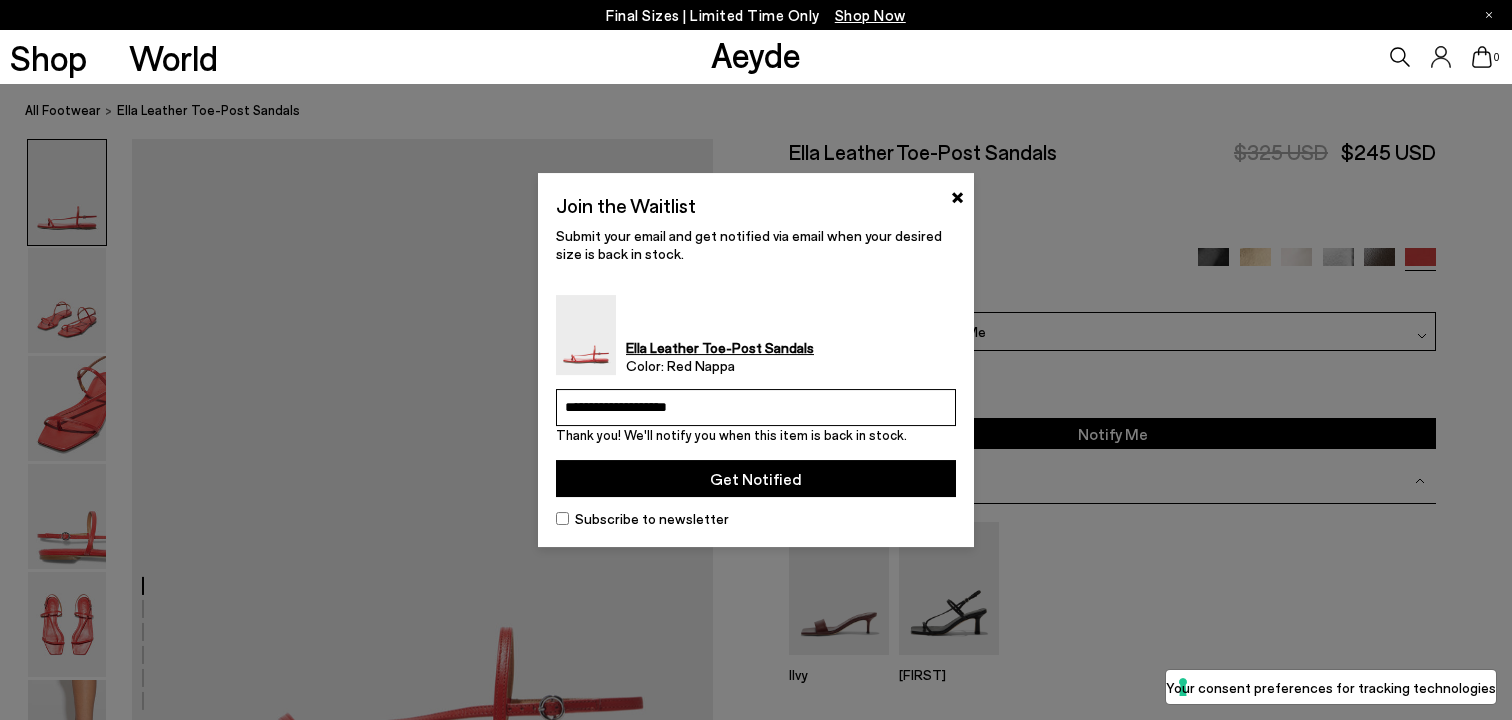 click on "Get Notified" at bounding box center (756, 478) 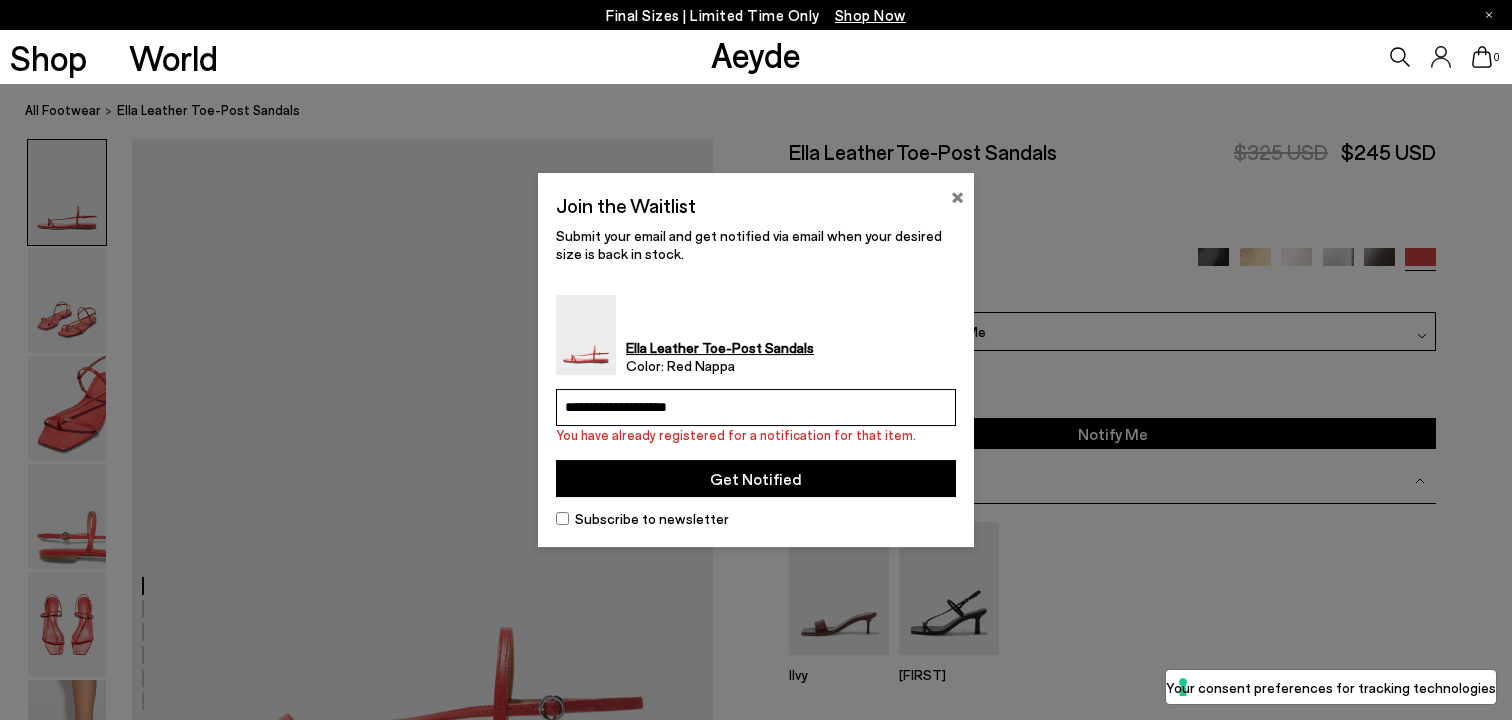 click on "×" at bounding box center (957, 195) 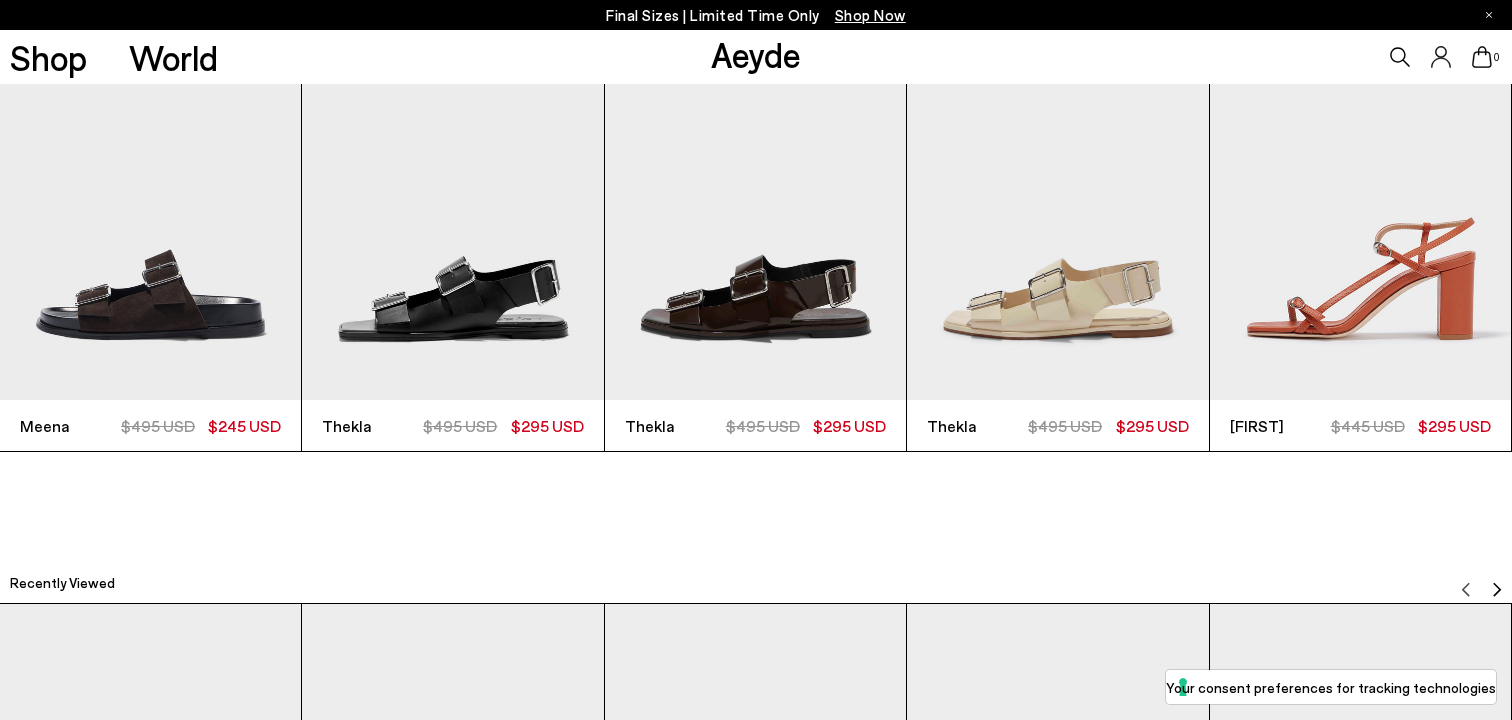 scroll, scrollTop: 5076, scrollLeft: 0, axis: vertical 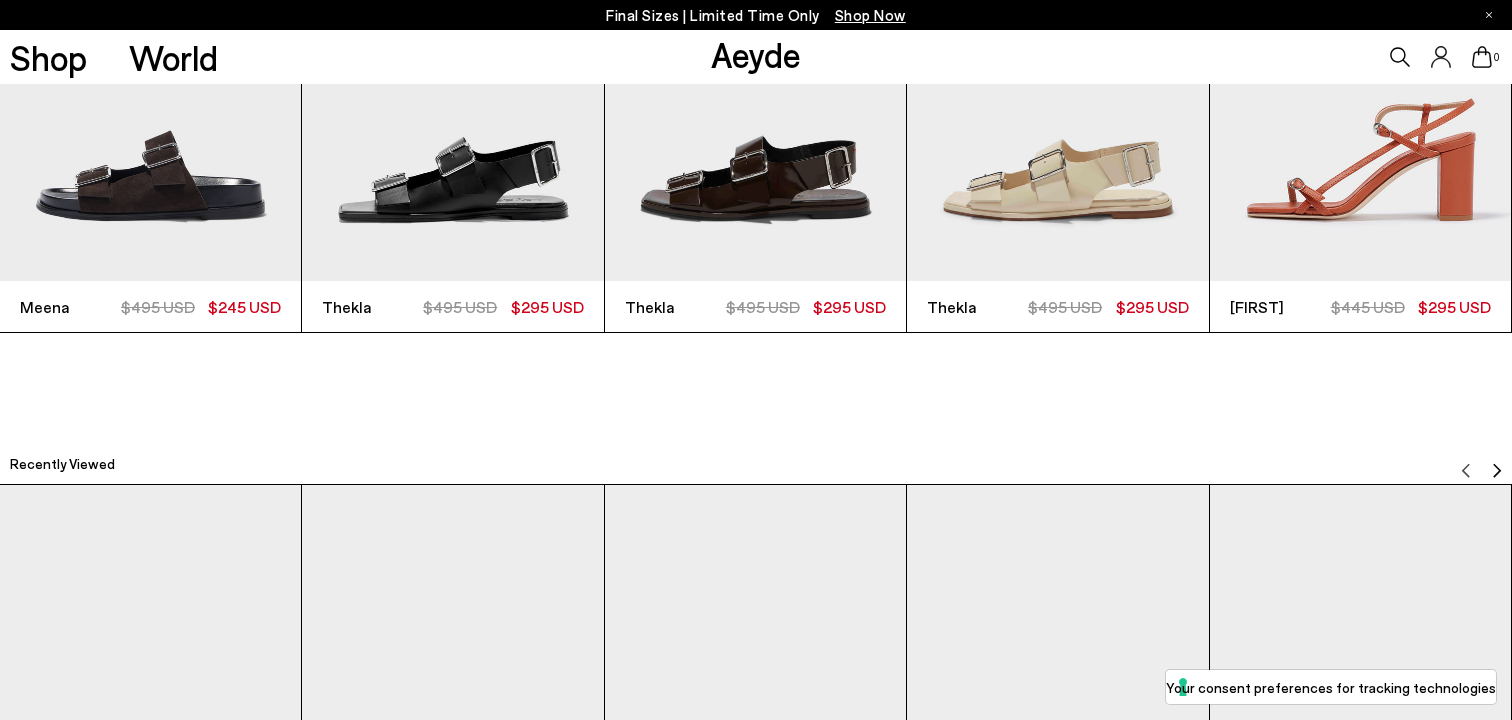 click at bounding box center [755, 81] 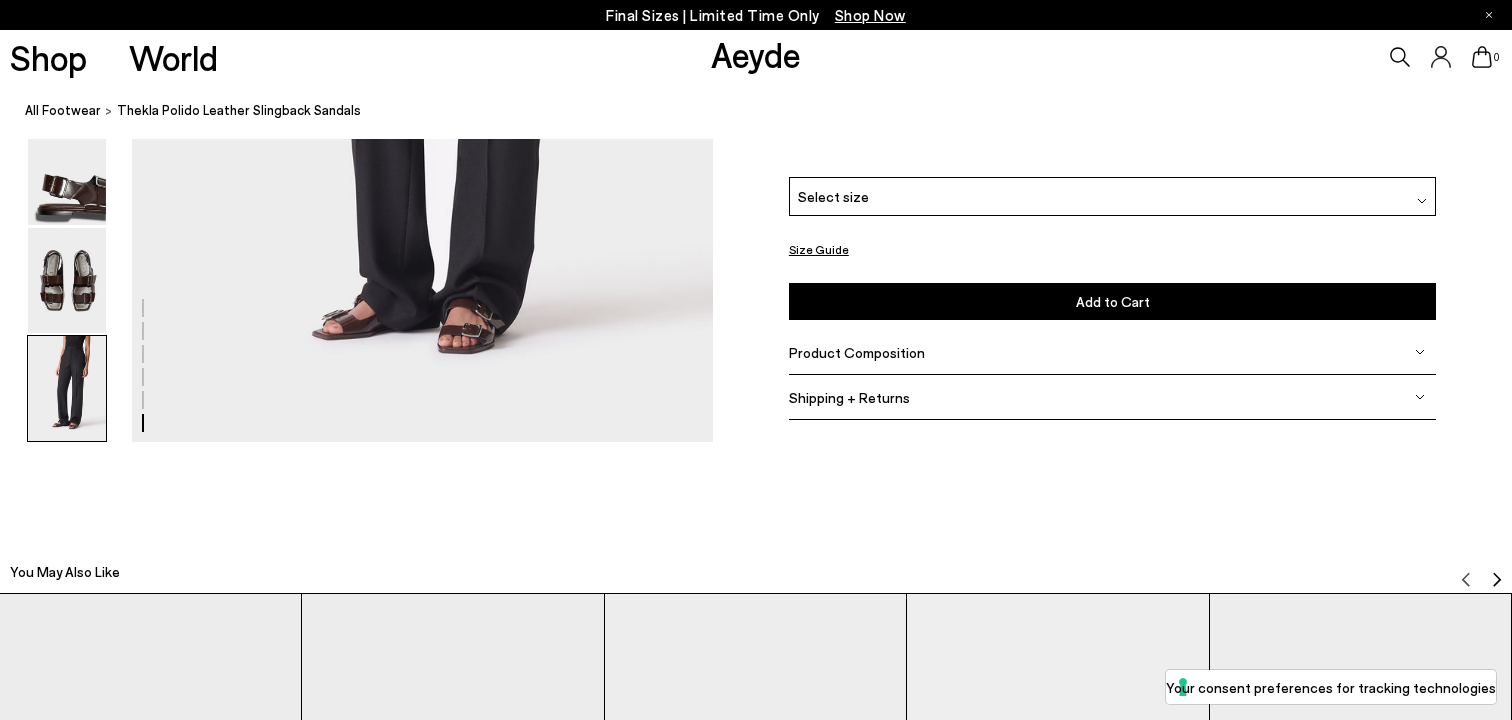scroll, scrollTop: 4267, scrollLeft: 0, axis: vertical 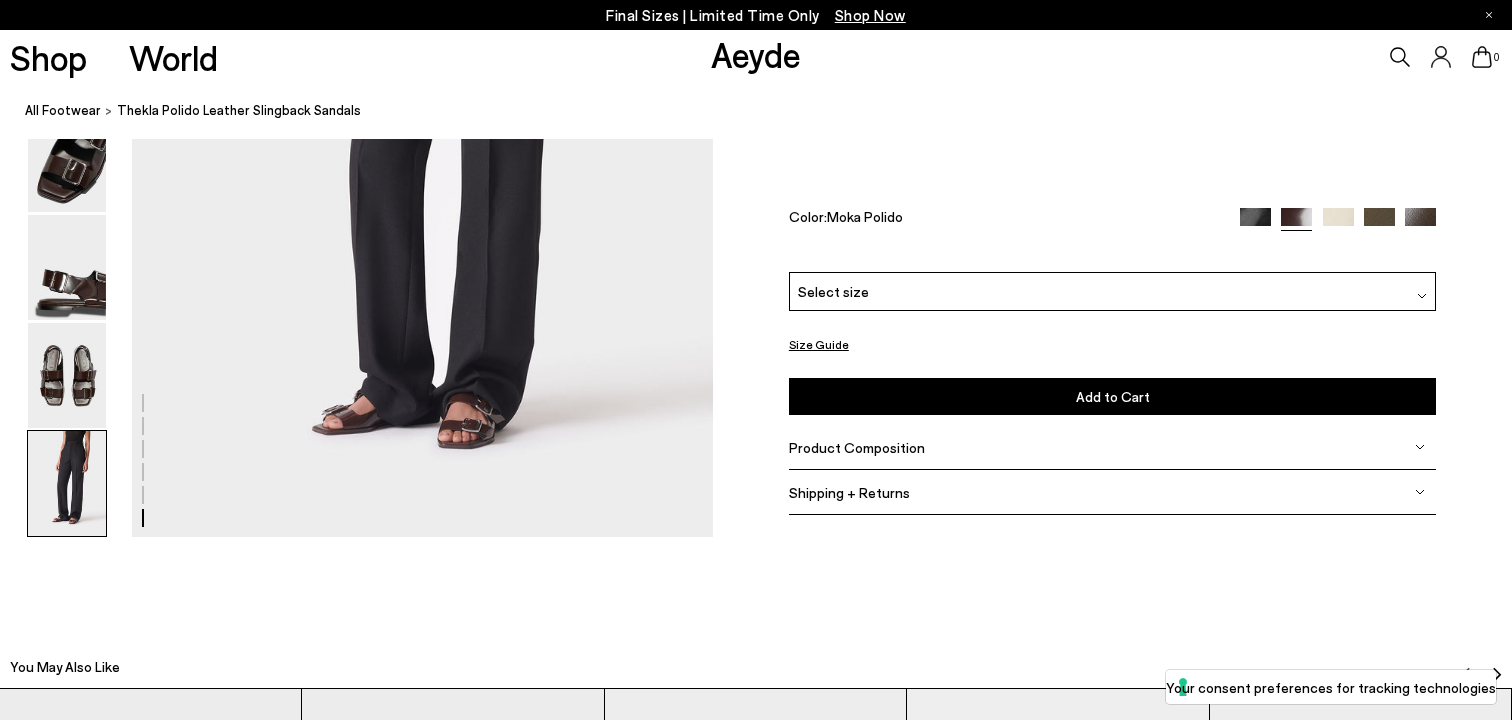 click on "Select size" at bounding box center [1113, 291] 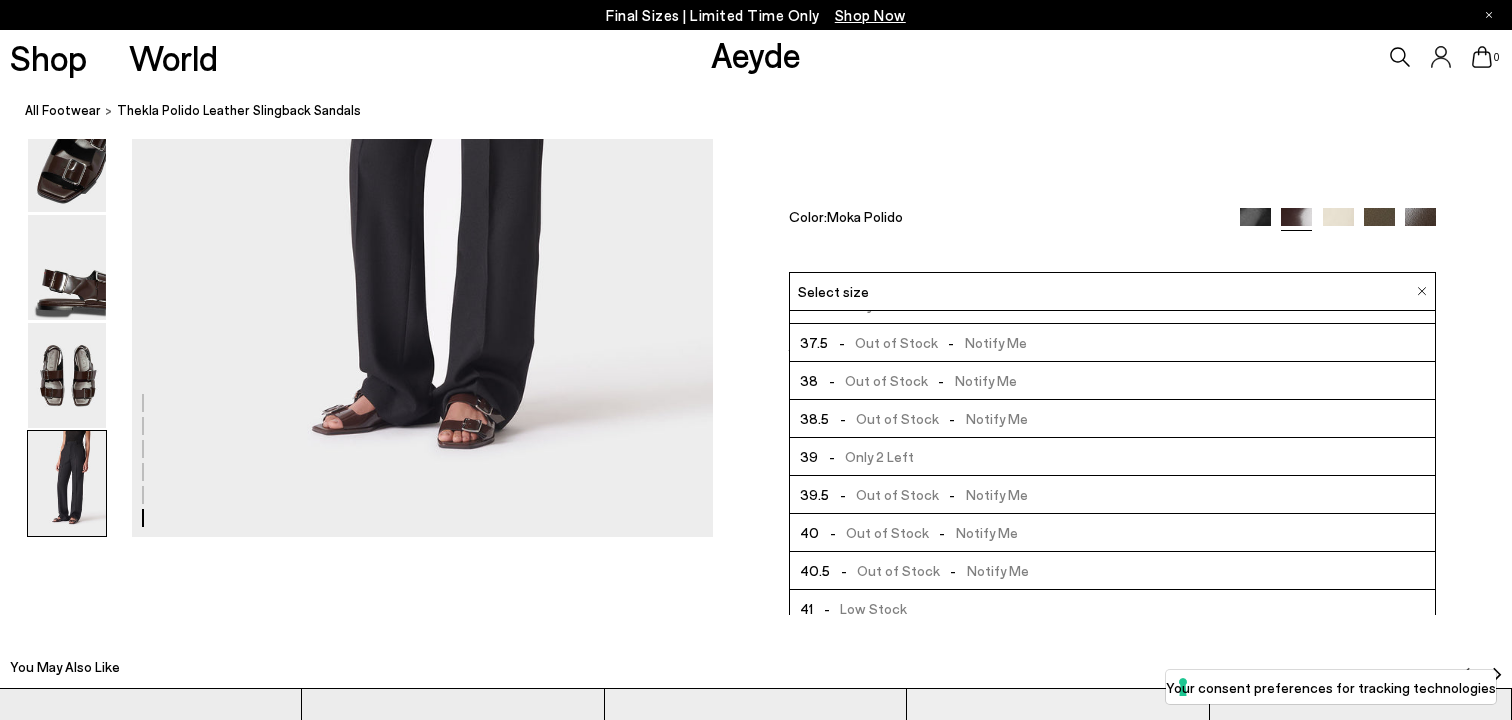 scroll, scrollTop: 102, scrollLeft: 0, axis: vertical 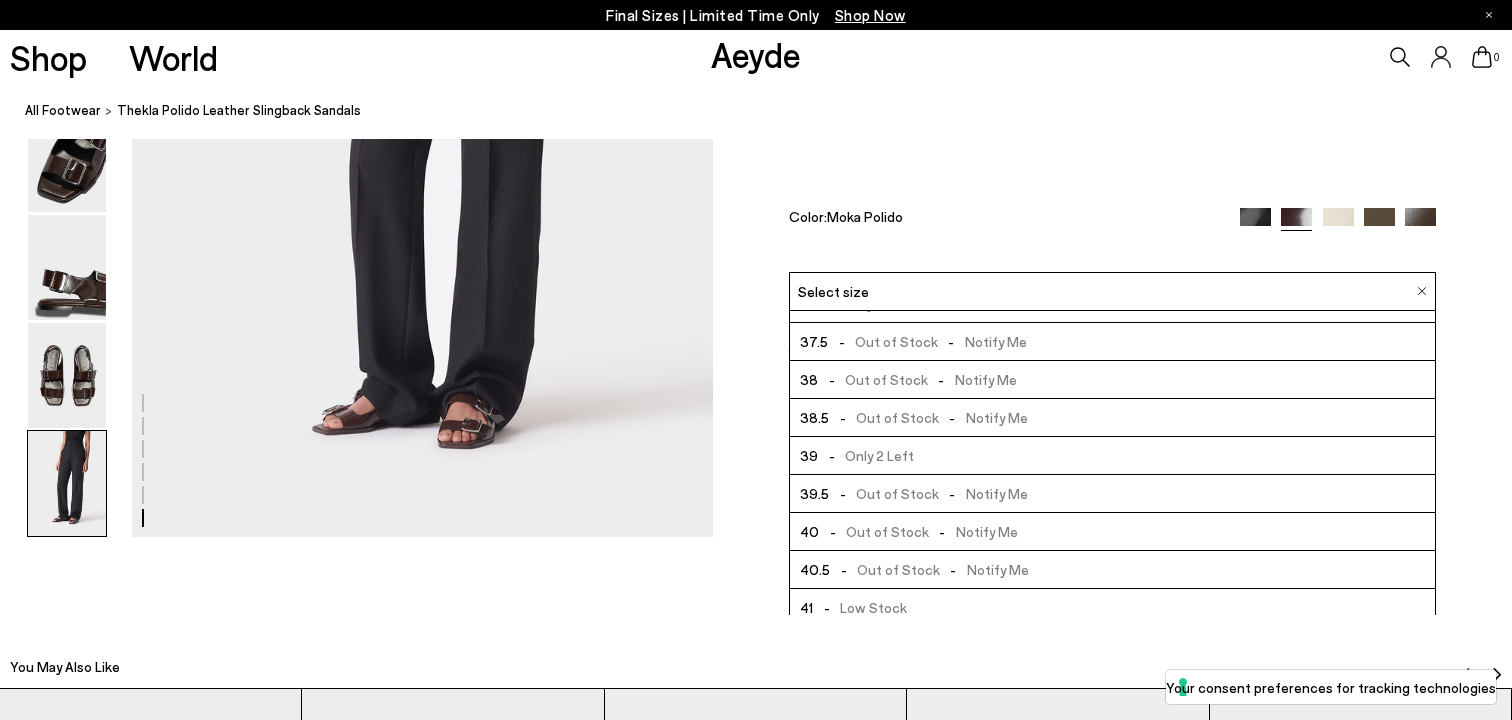 click at bounding box center (1255, 222) 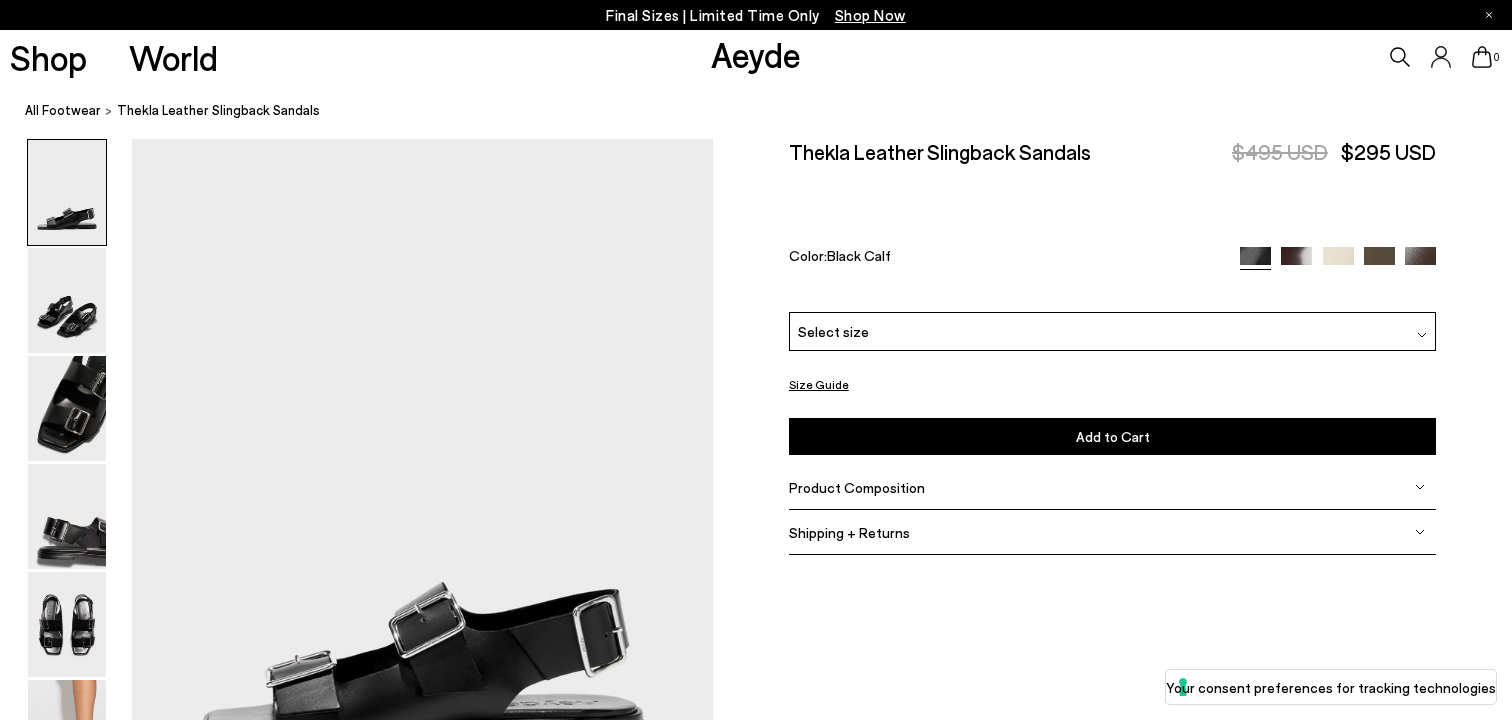 scroll, scrollTop: 0, scrollLeft: 0, axis: both 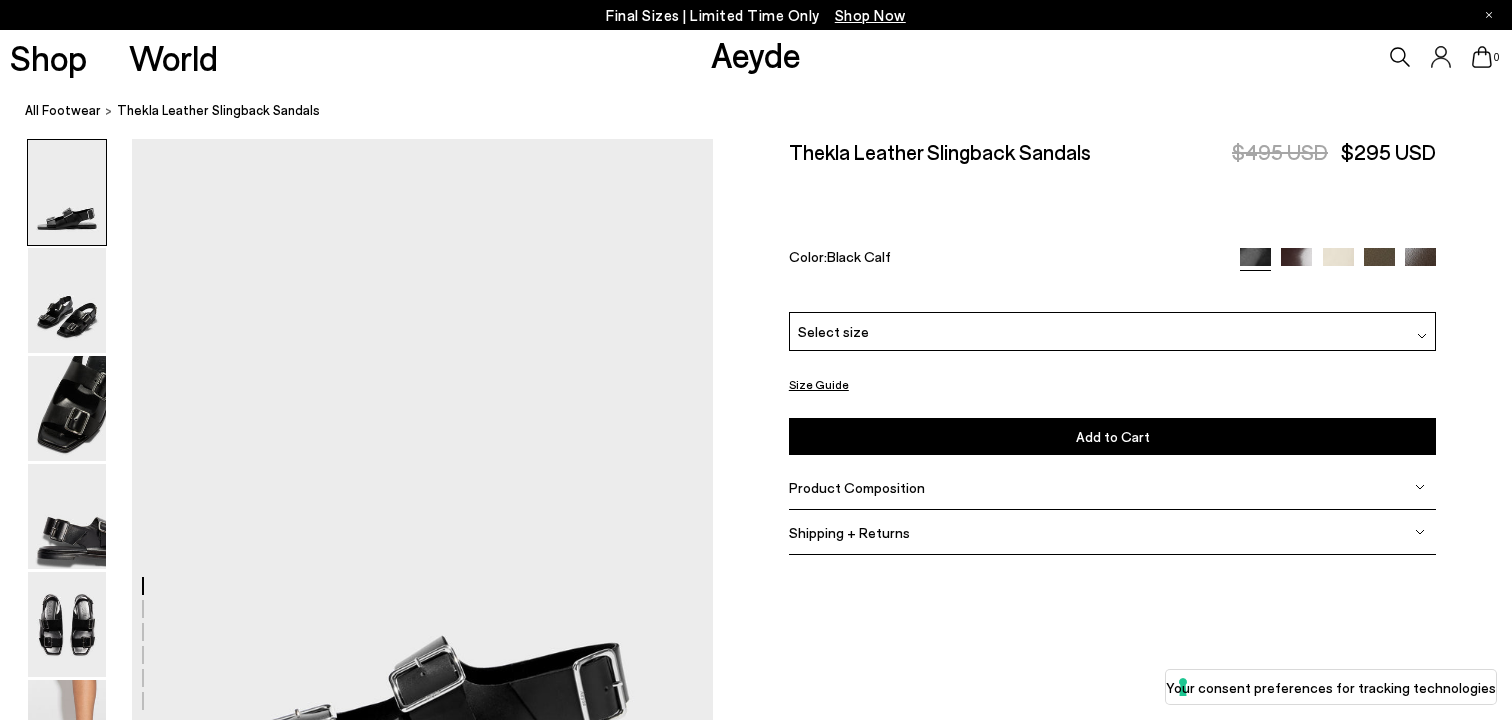 click on "Select size" at bounding box center (1113, 331) 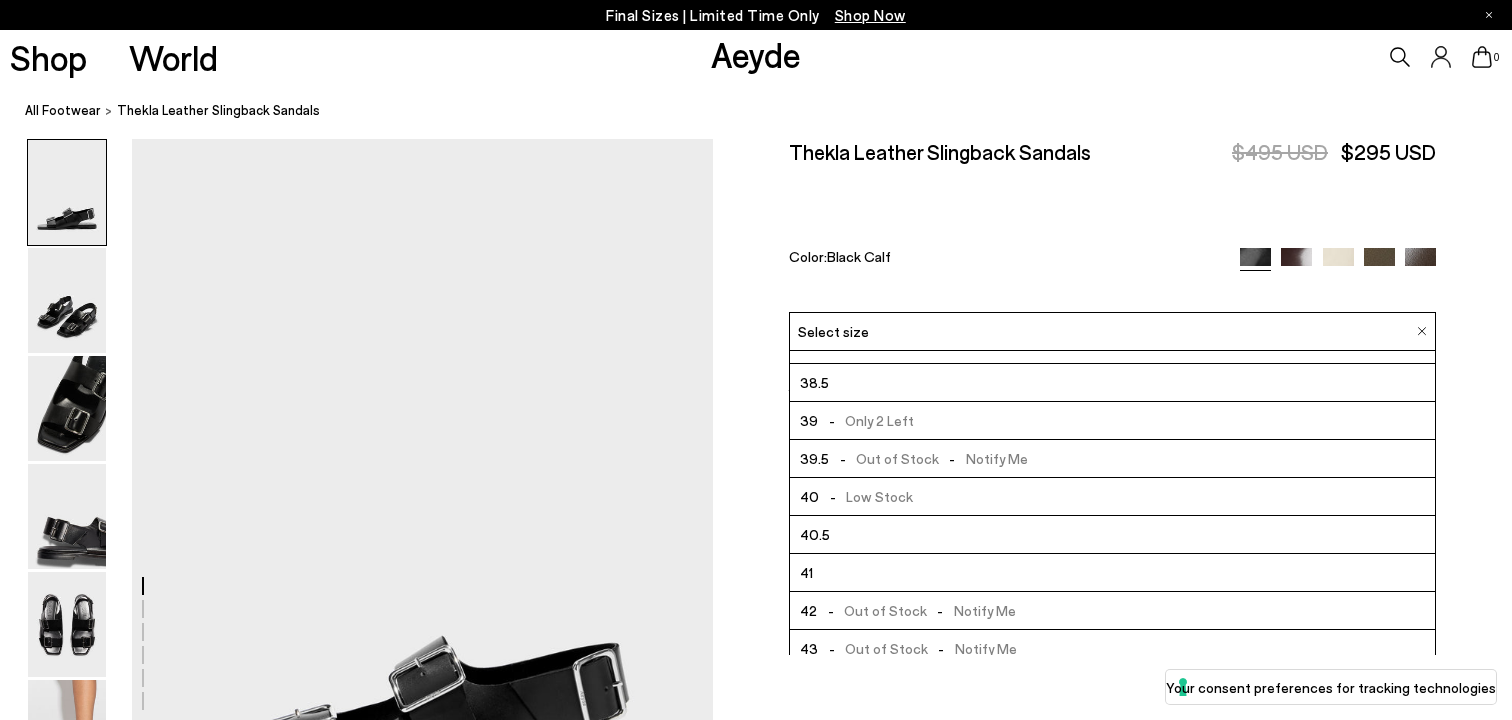 scroll, scrollTop: 304, scrollLeft: 0, axis: vertical 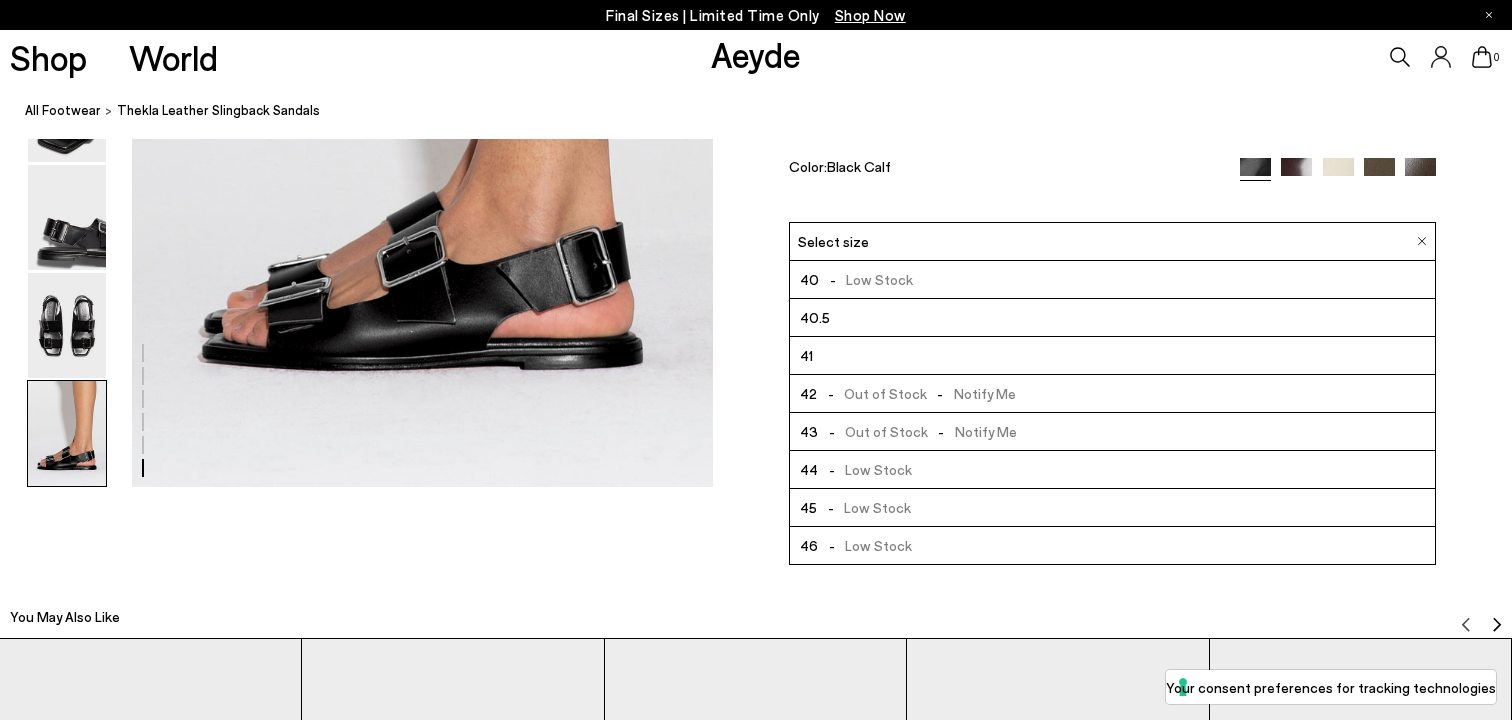 click at bounding box center (1379, 172) 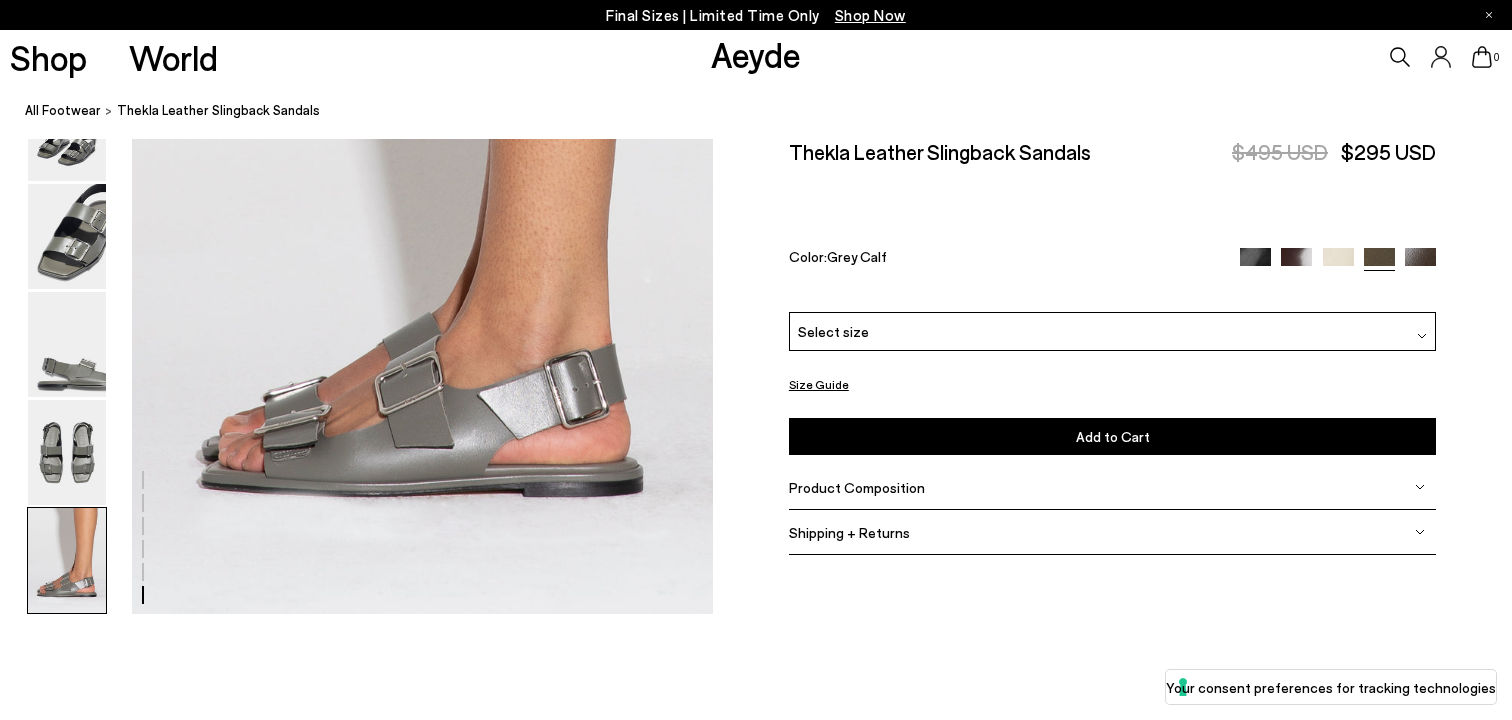 scroll, scrollTop: 4247, scrollLeft: 0, axis: vertical 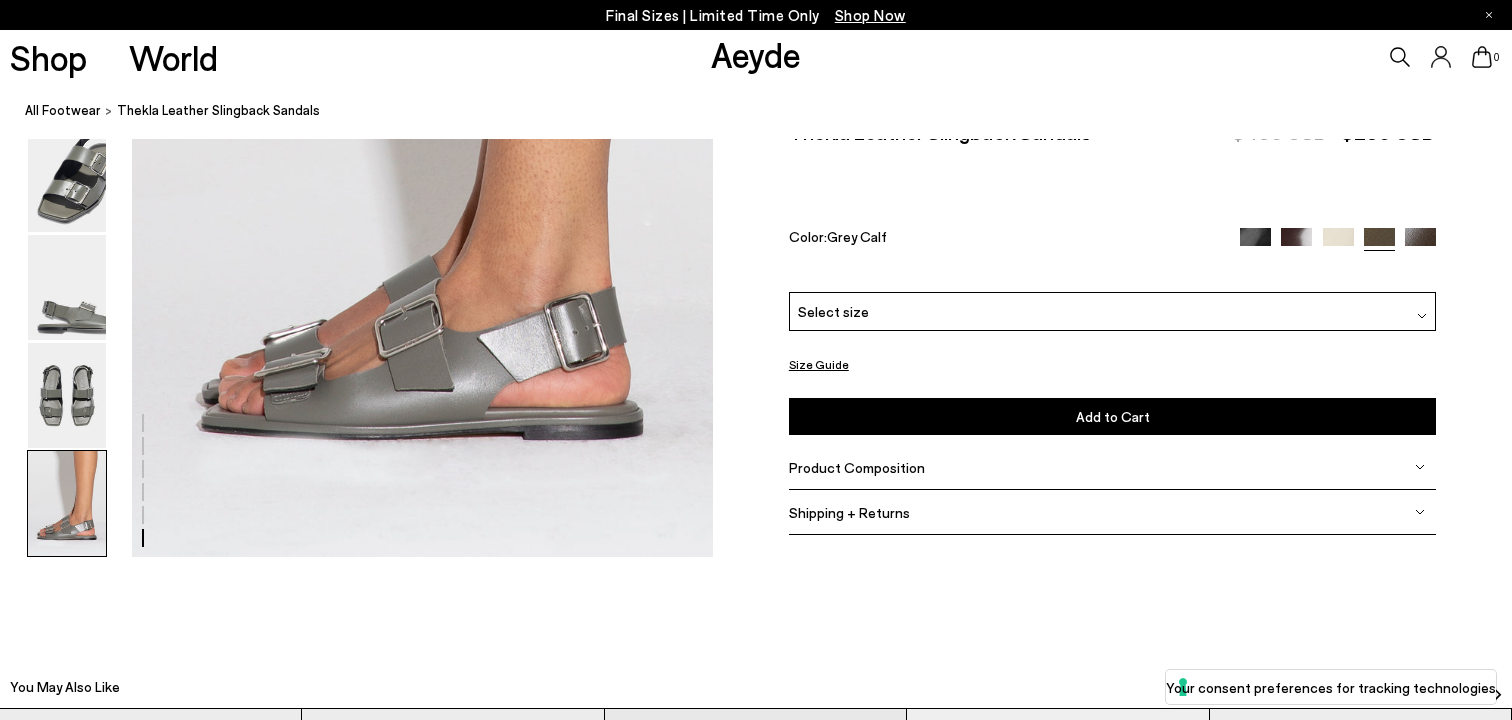 click at bounding box center [1420, 242] 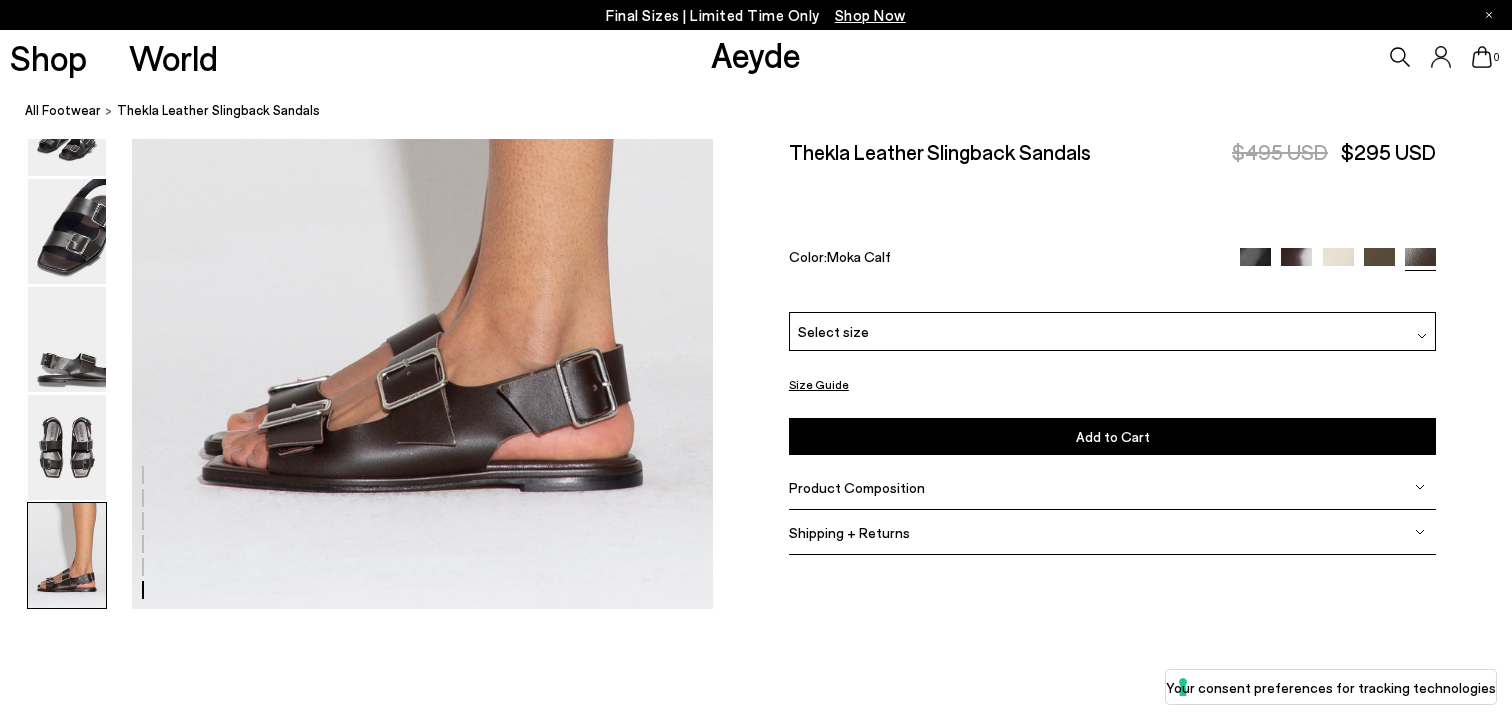 scroll, scrollTop: 4319, scrollLeft: 0, axis: vertical 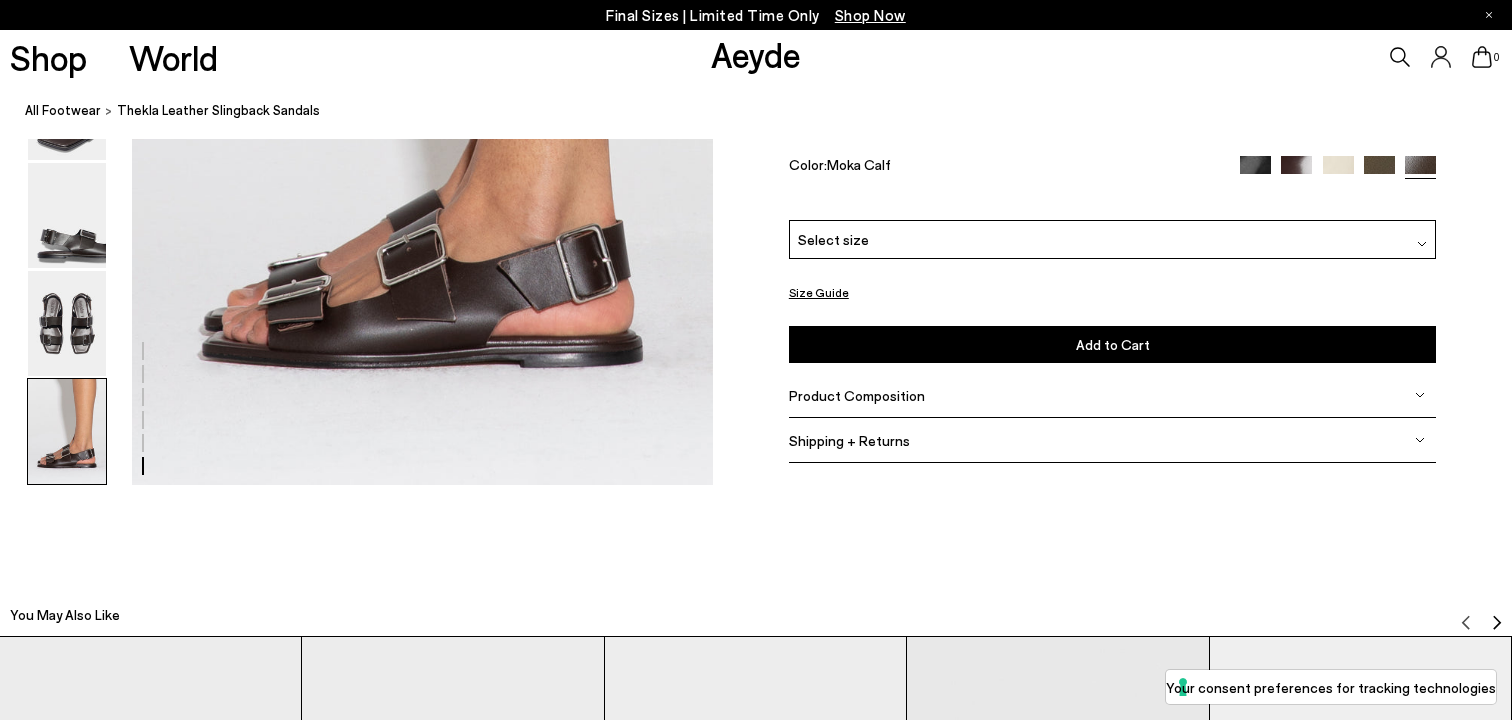 click on "Select size" at bounding box center (1113, 239) 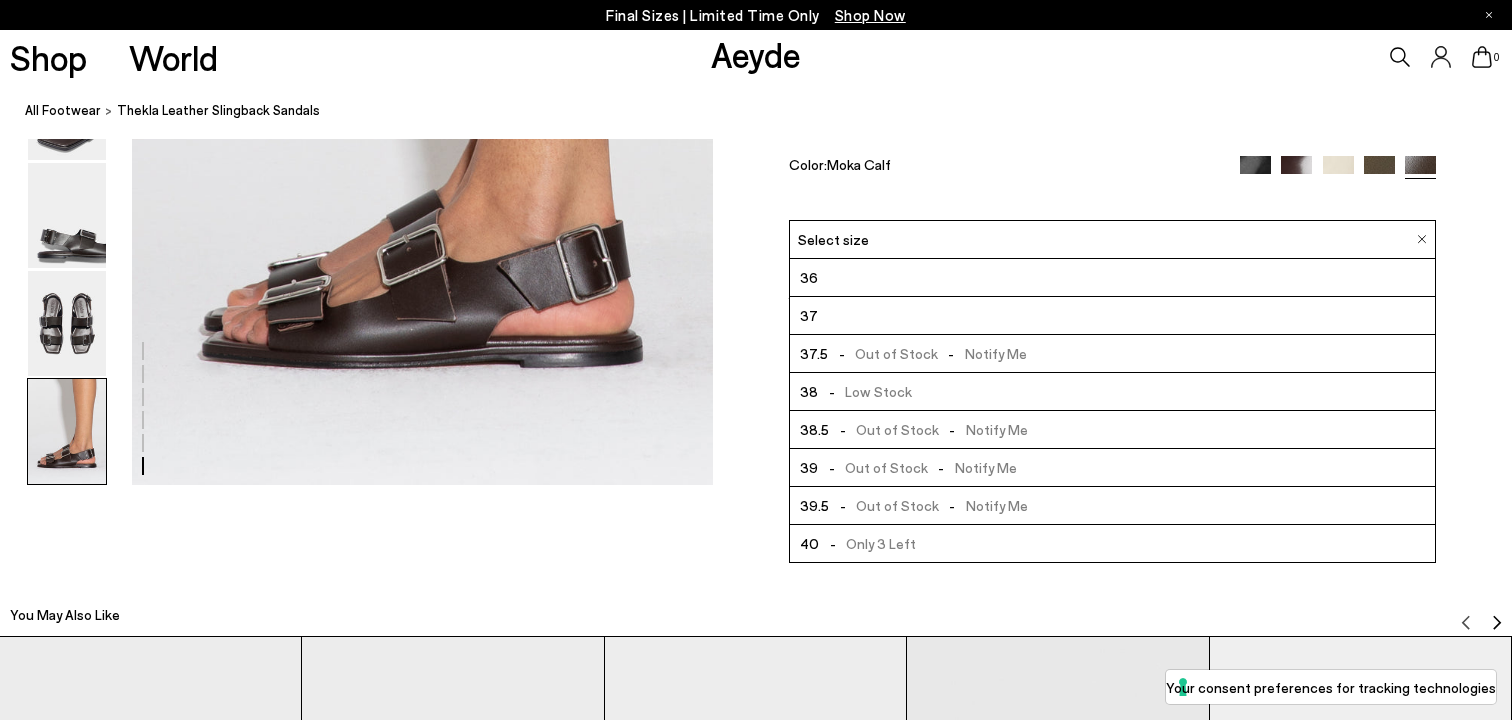 click on "- Only 3 Left" at bounding box center [867, 543] 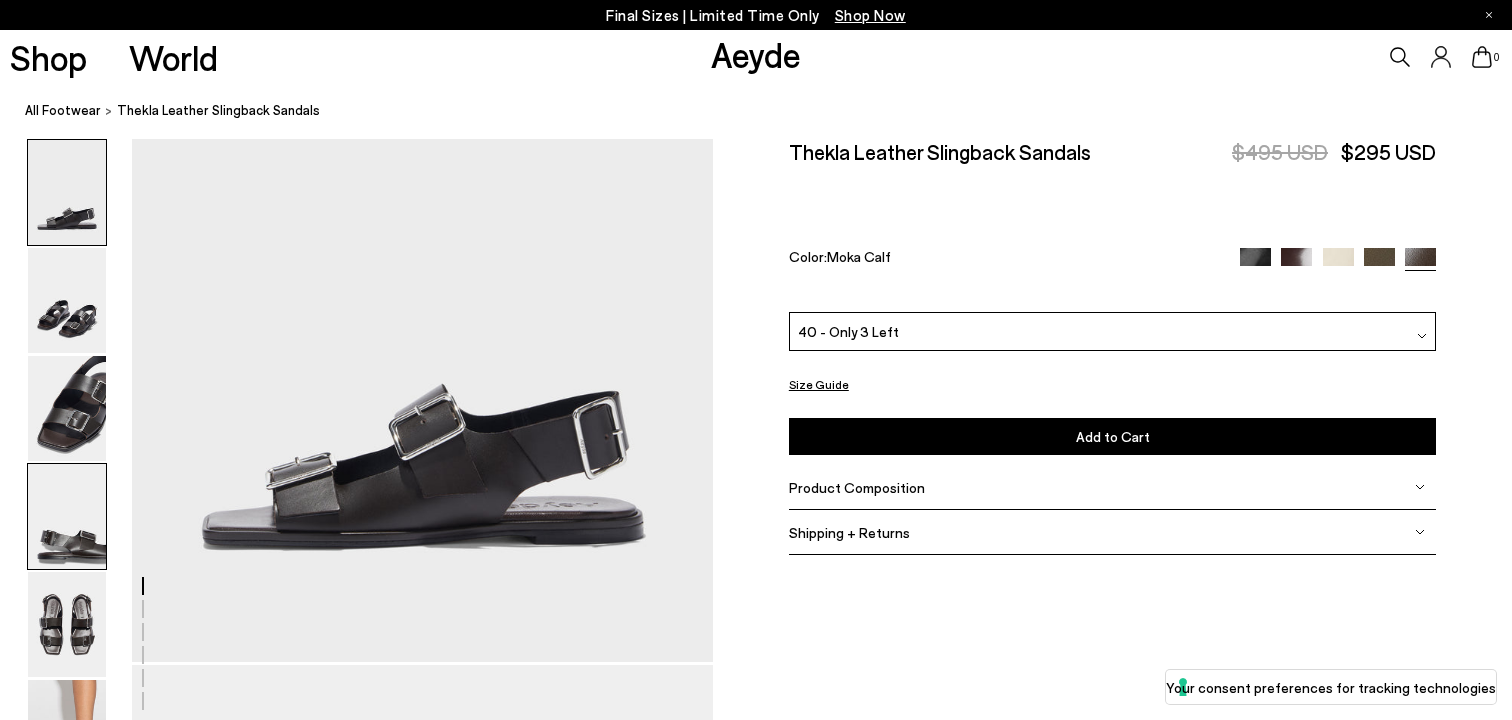 scroll, scrollTop: 415, scrollLeft: 0, axis: vertical 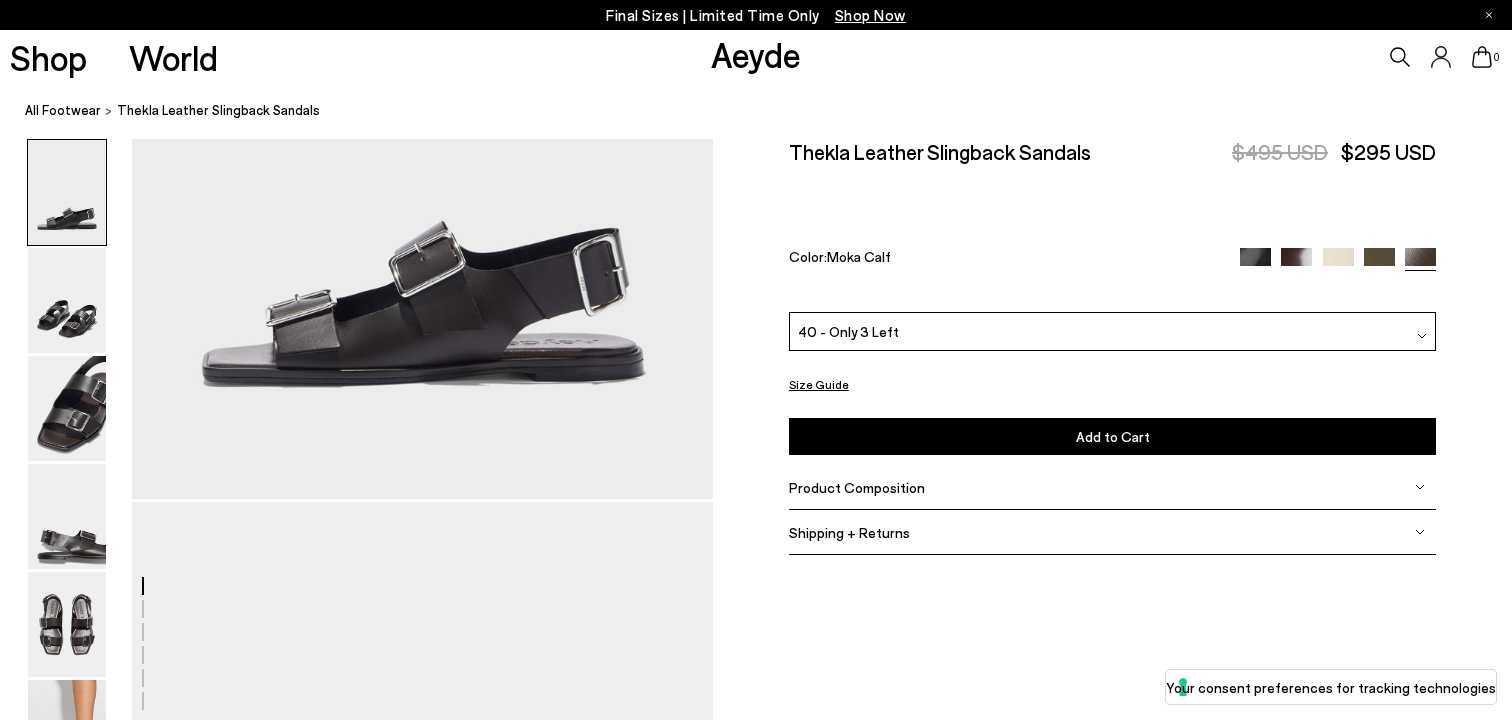 click on "Add to Cart Select a Size First" at bounding box center (1113, 436) 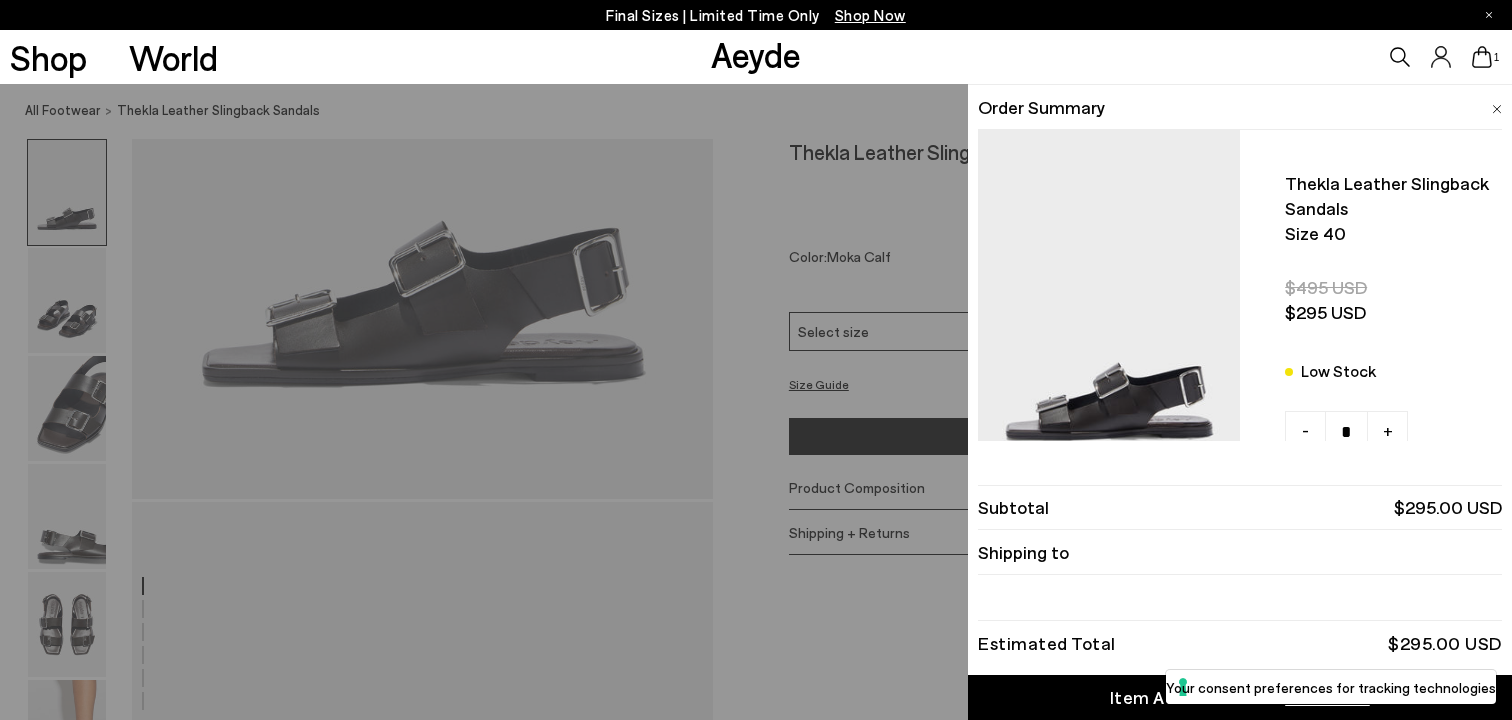 click at bounding box center [1497, 109] 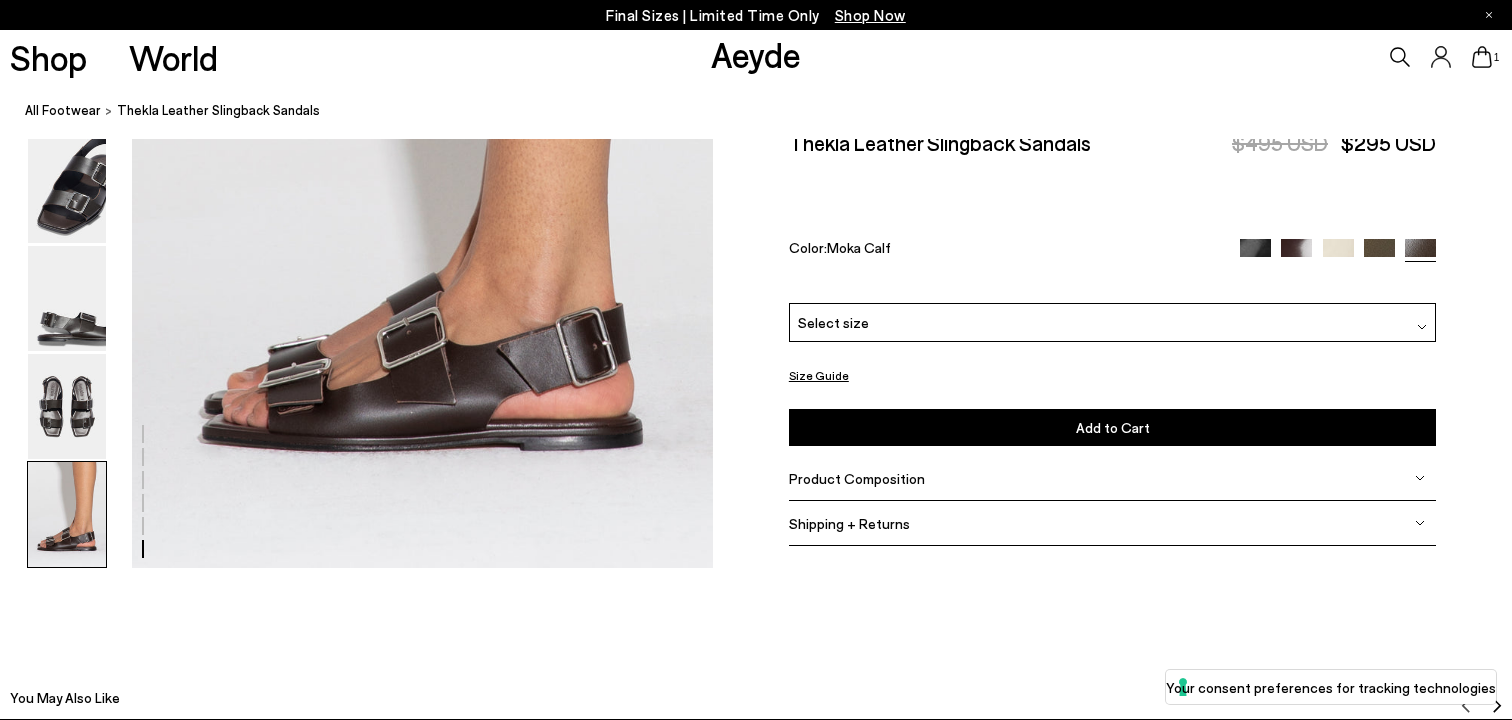 scroll, scrollTop: 4283, scrollLeft: 0, axis: vertical 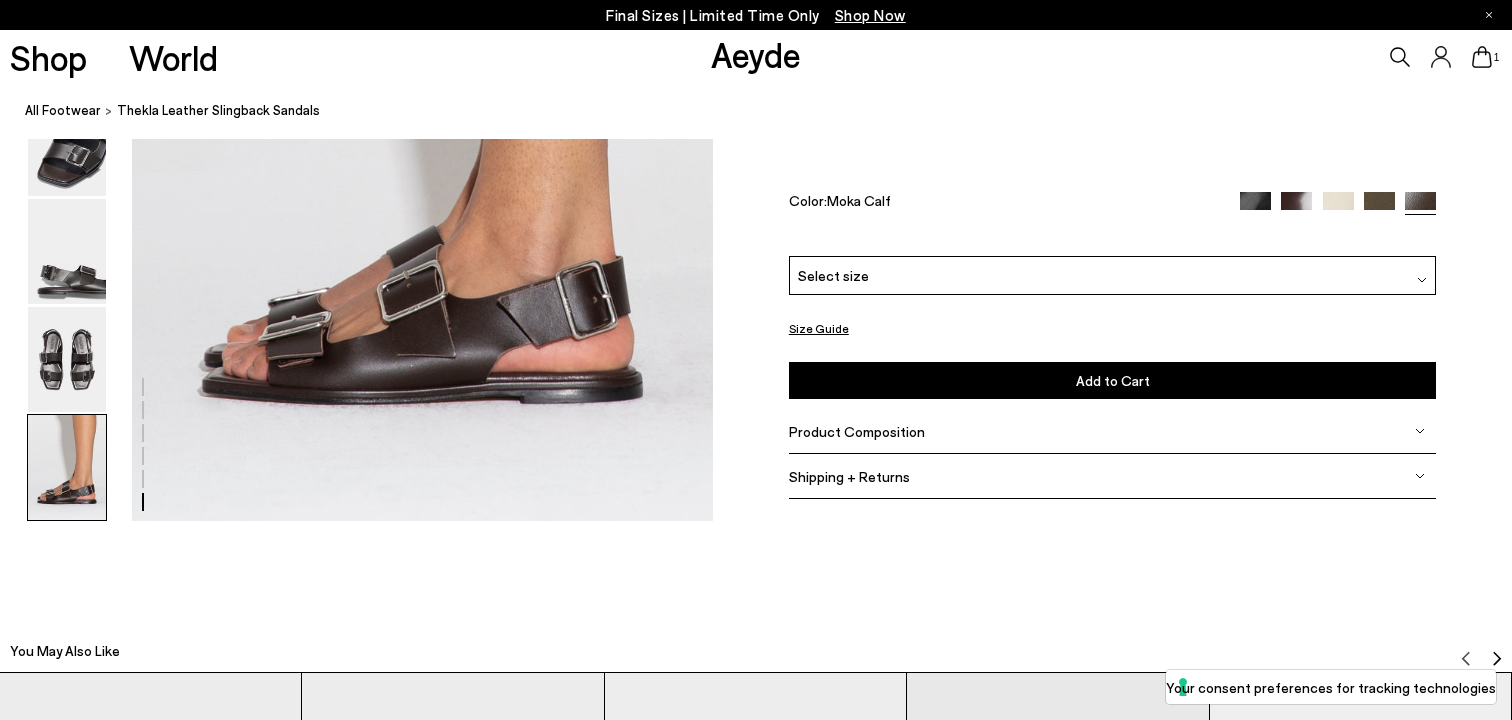 drag, startPoint x: 1095, startPoint y: 155, endPoint x: 792, endPoint y: 144, distance: 303.19962 